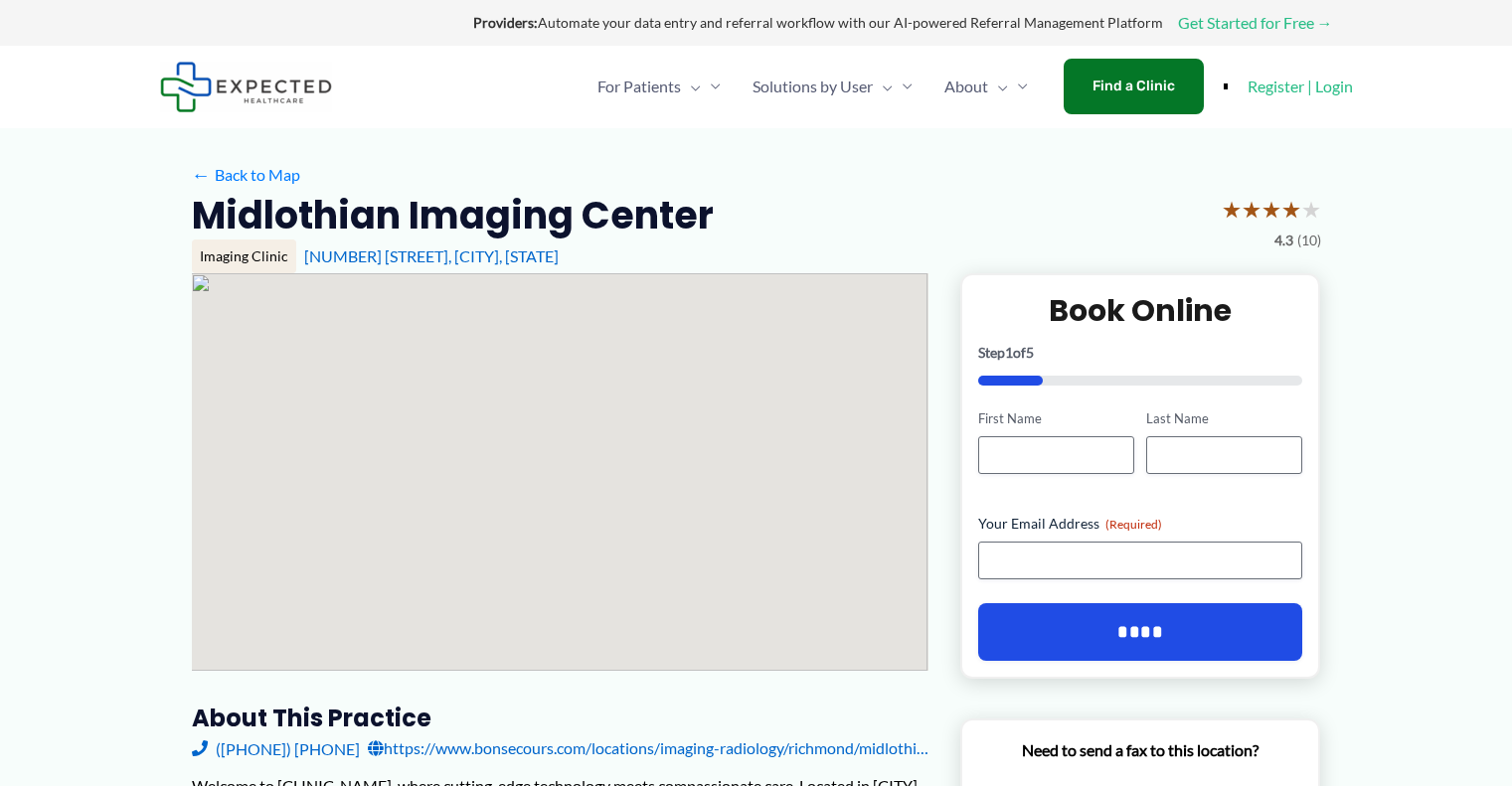 scroll, scrollTop: 0, scrollLeft: 0, axis: both 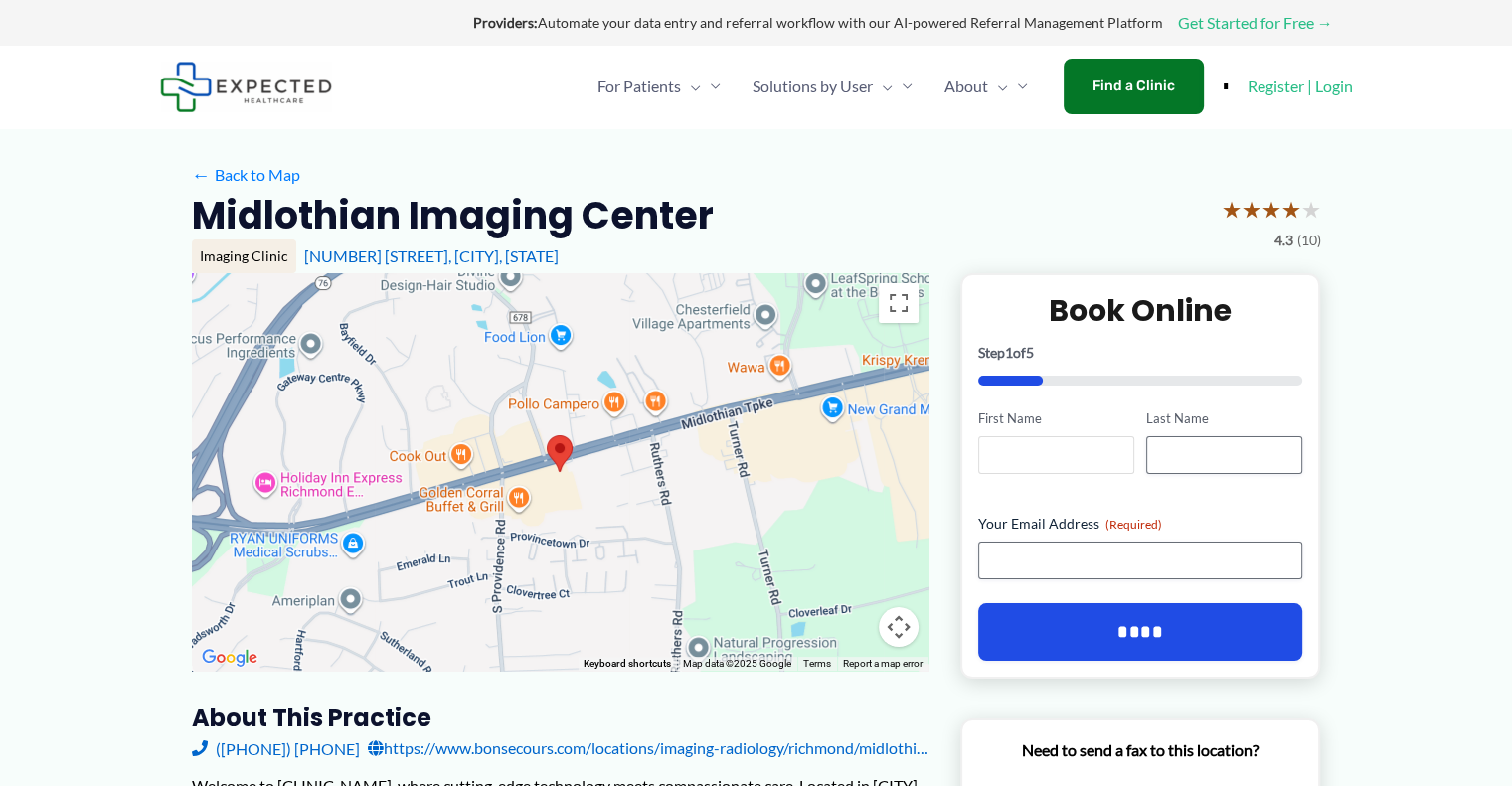 click on "First Name" at bounding box center (1056, 455) 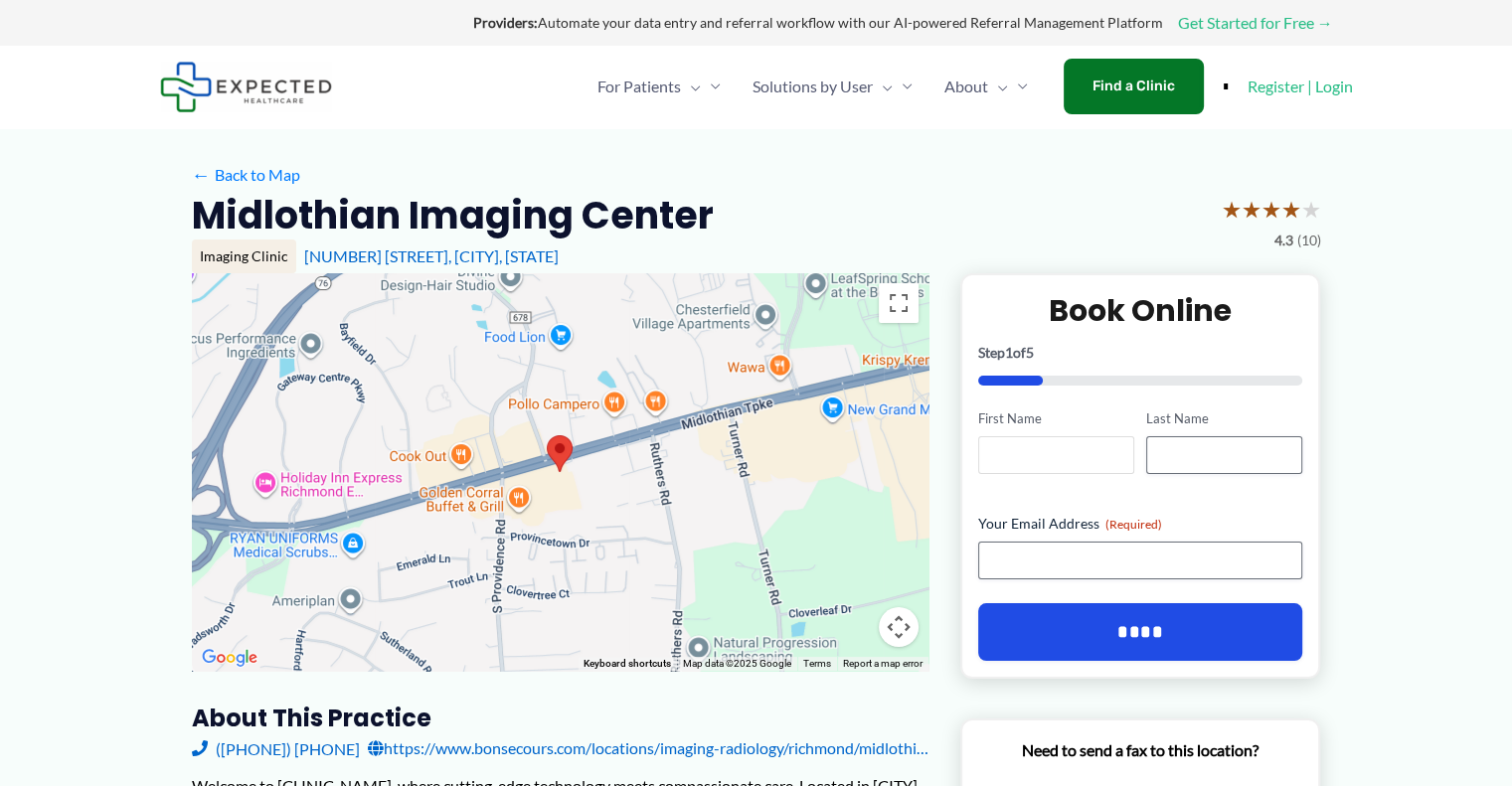 click on "First Name" at bounding box center [1056, 455] 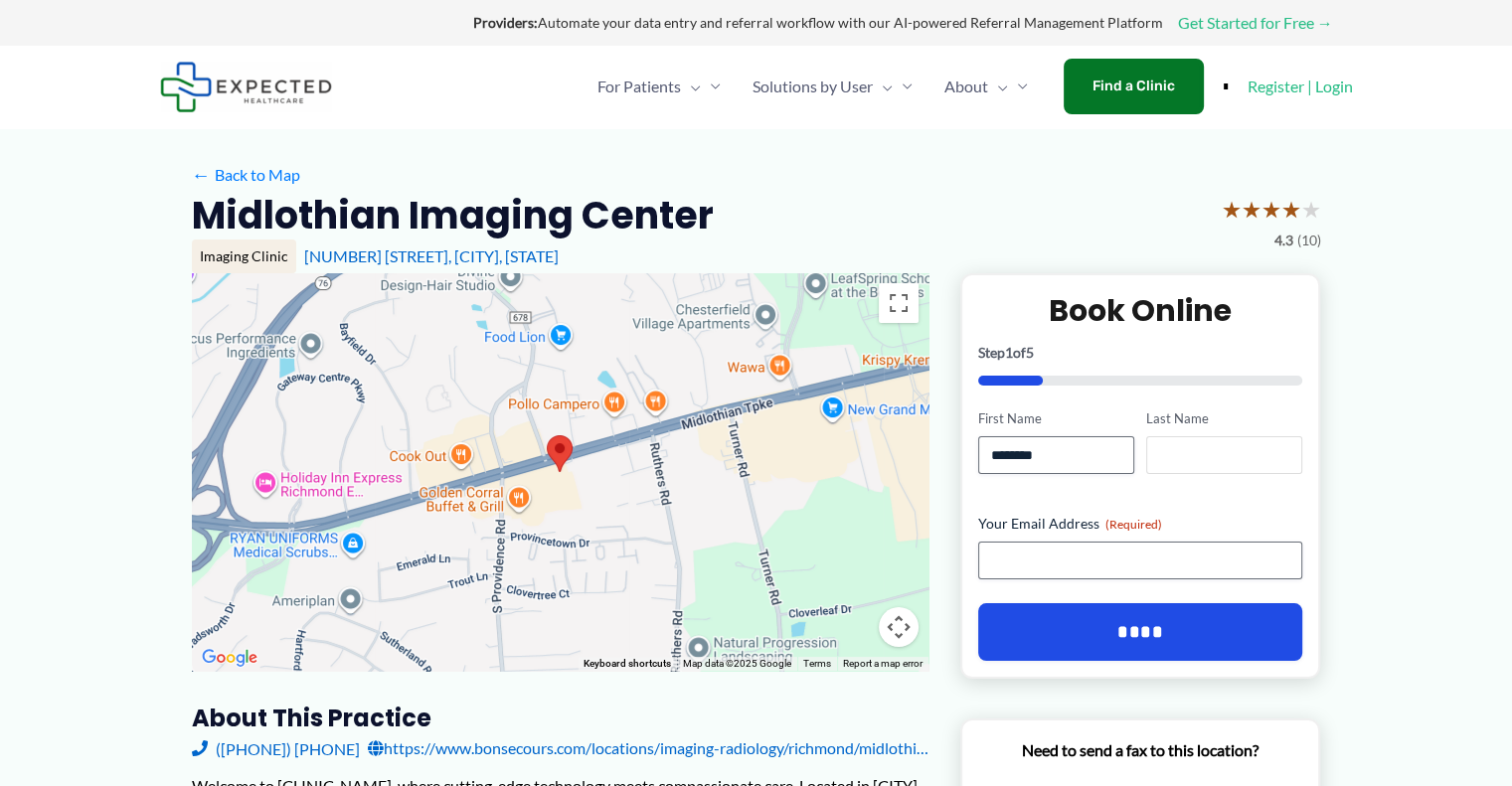 type on "*******" 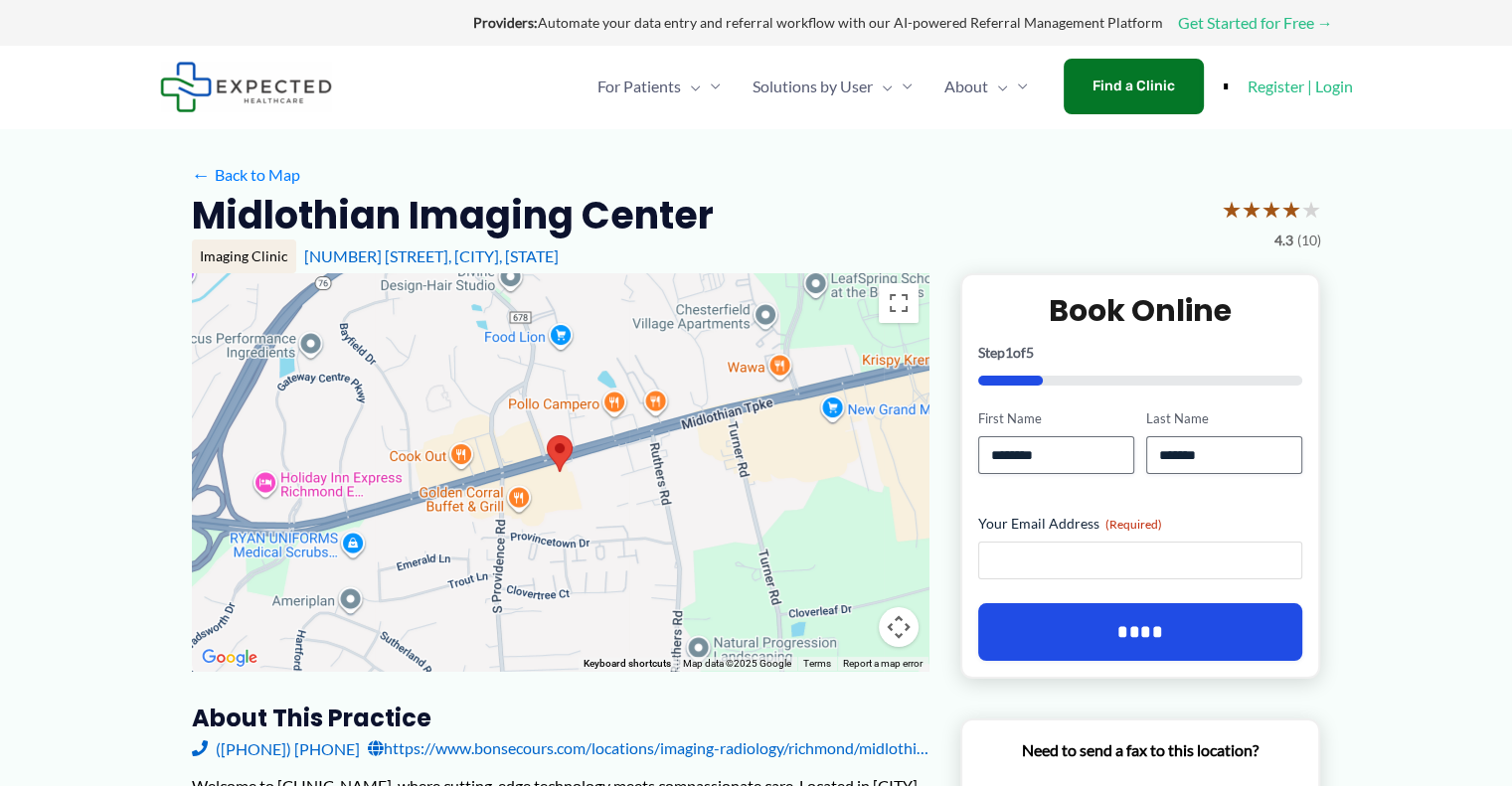 type on "**********" 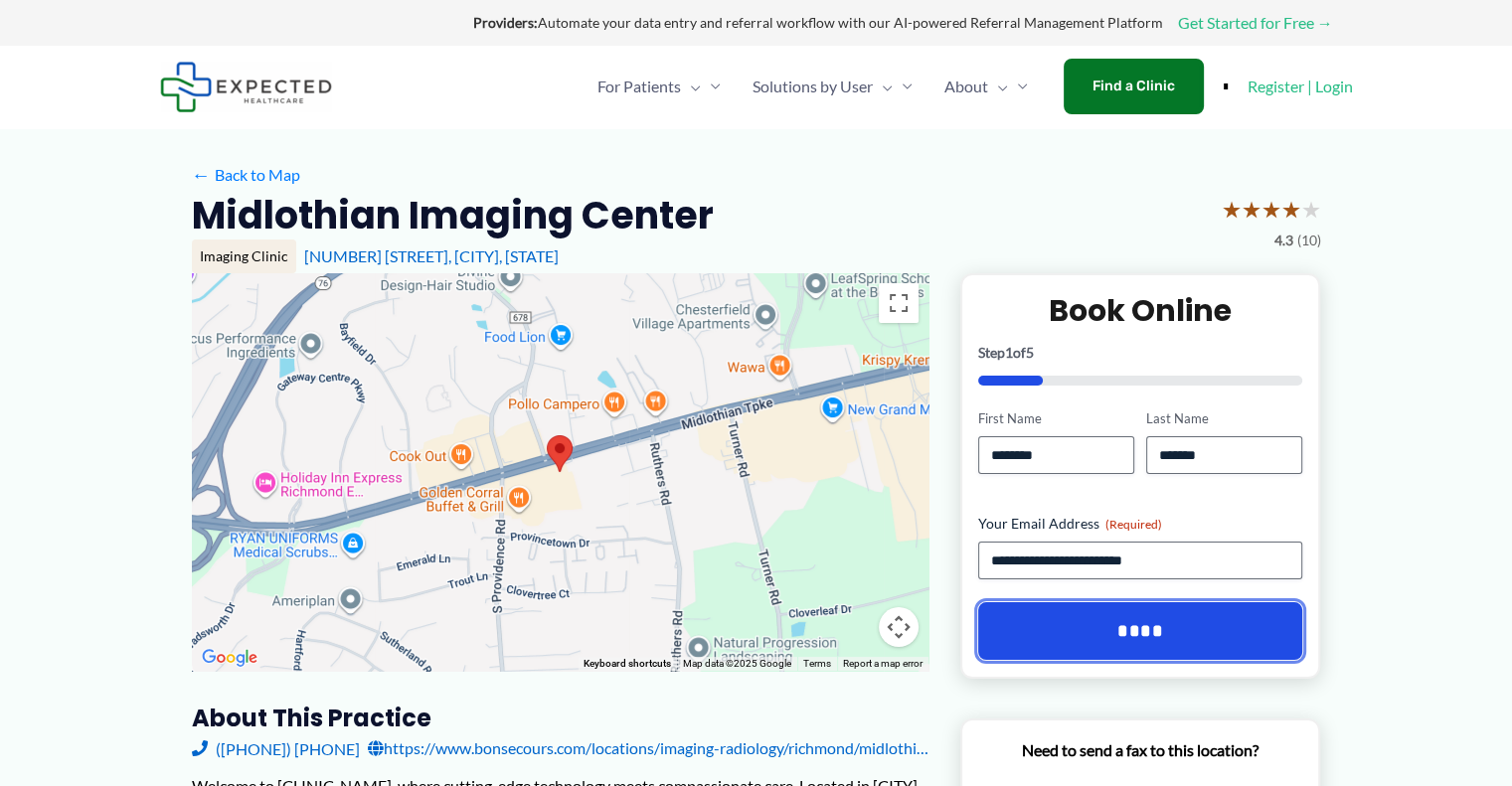 click on "****" at bounding box center [1140, 631] 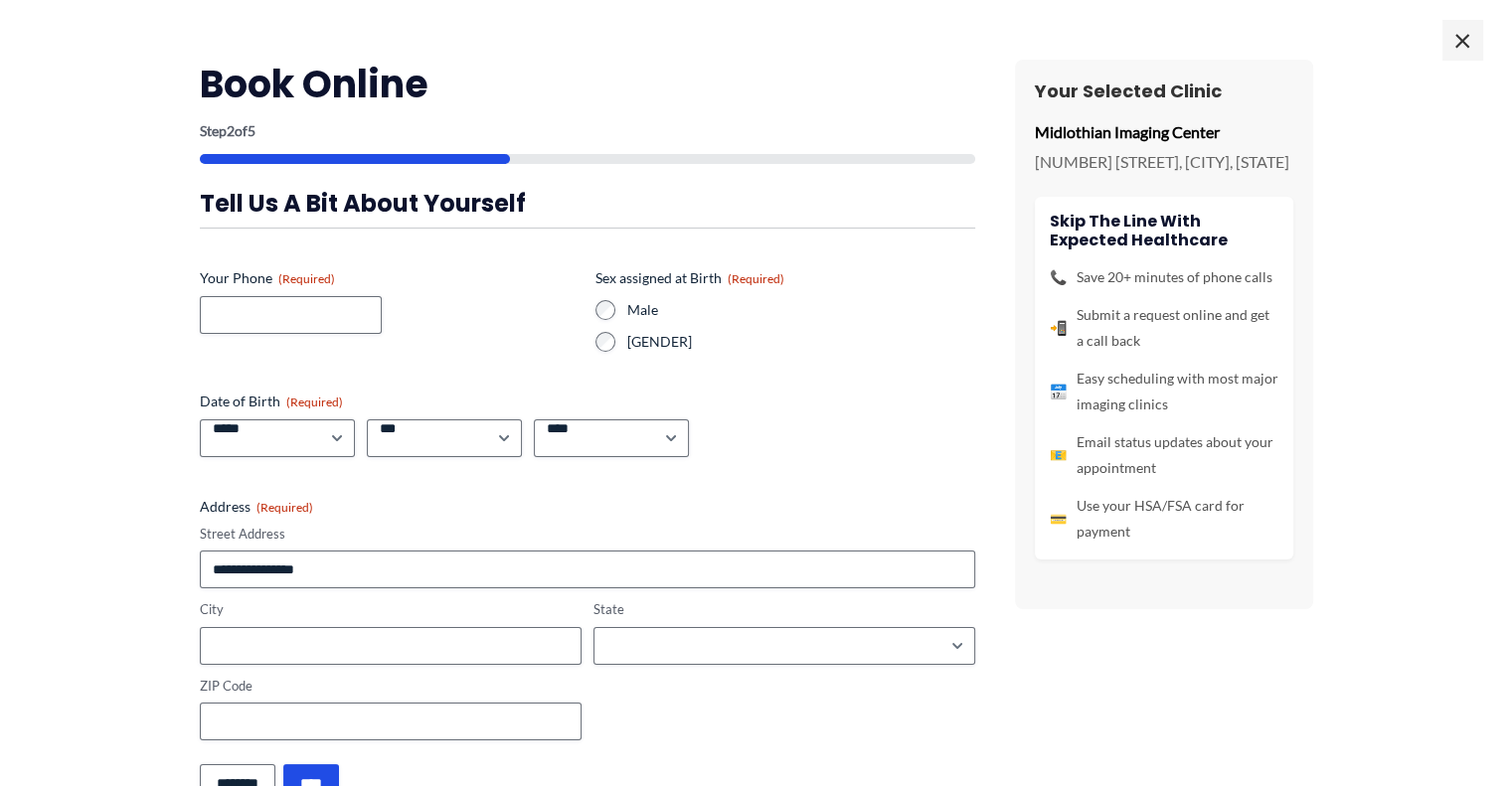 scroll, scrollTop: 0, scrollLeft: 0, axis: both 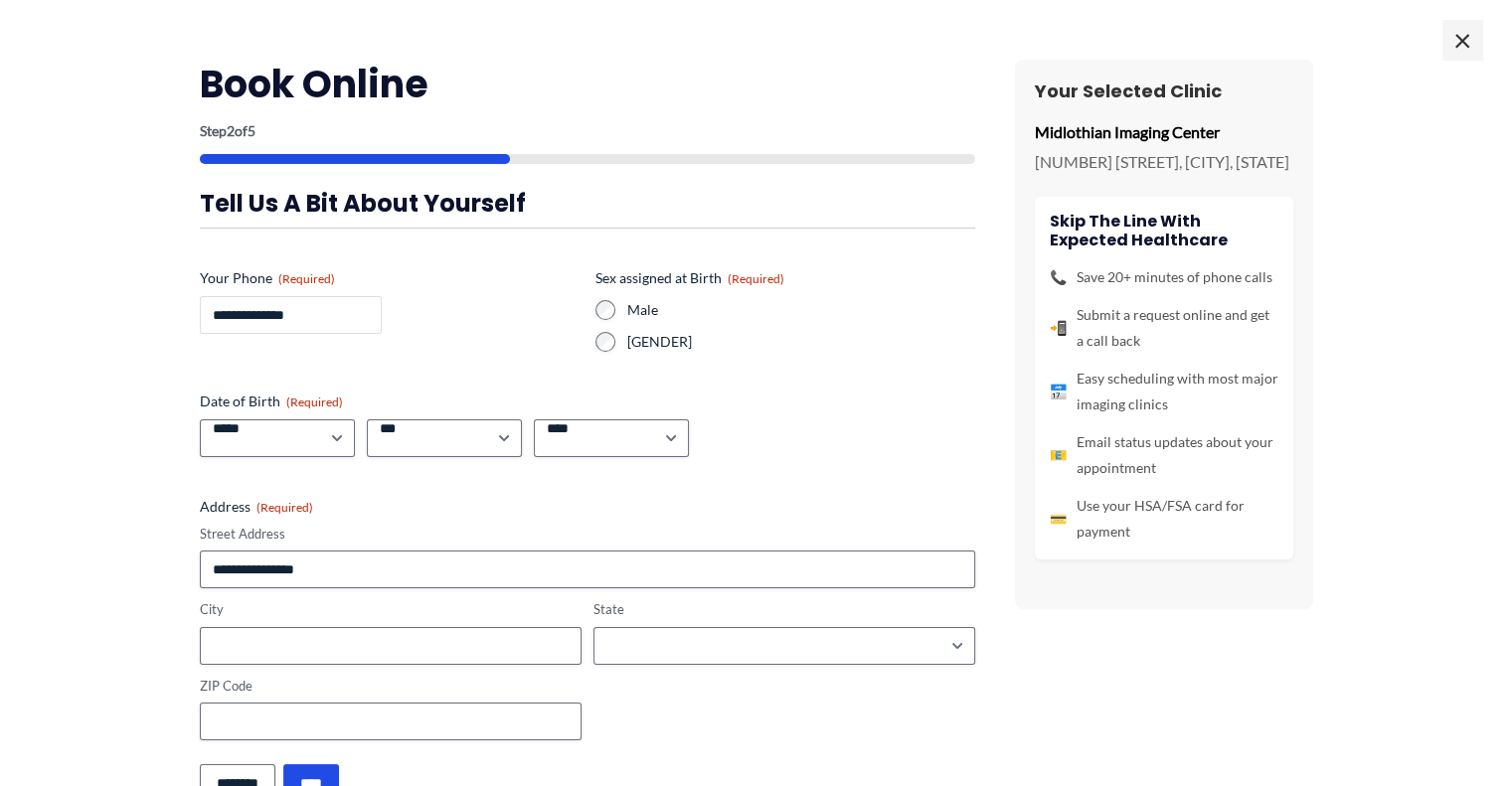 click on "**********" at bounding box center [290, 315] 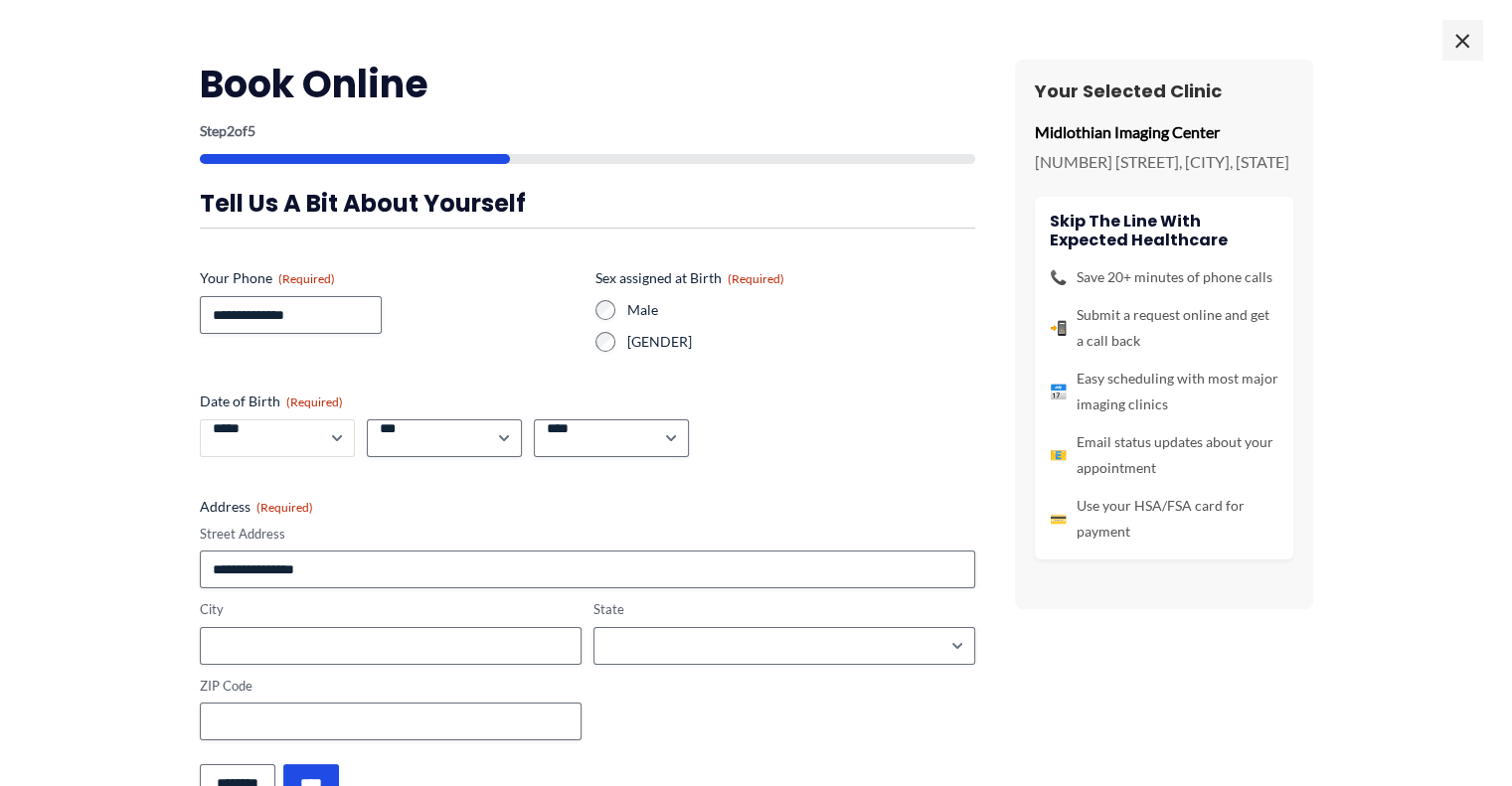 click on "[PHONE]" at bounding box center (277, 438) 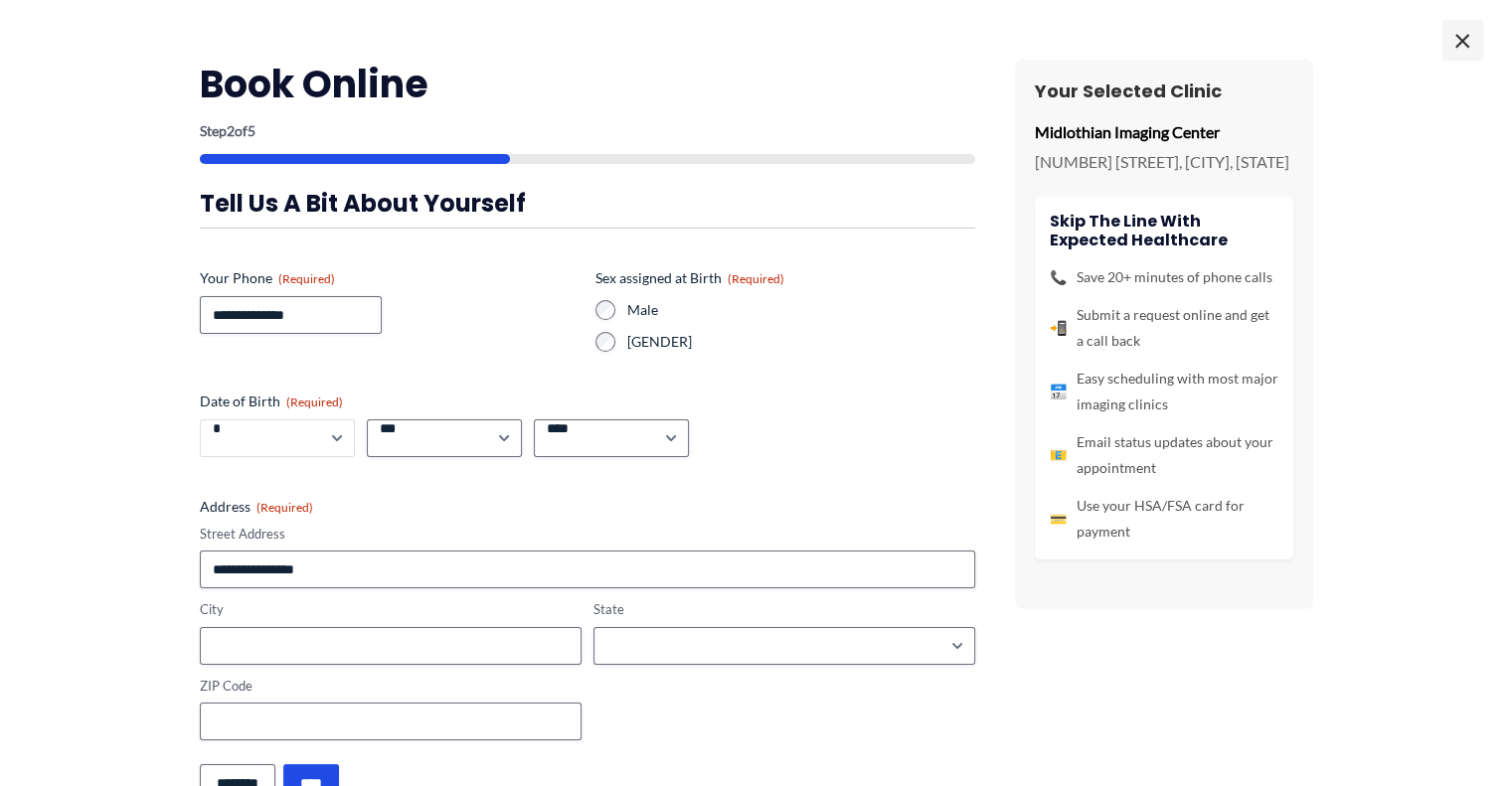 click on "[PHONE]" at bounding box center (277, 438) 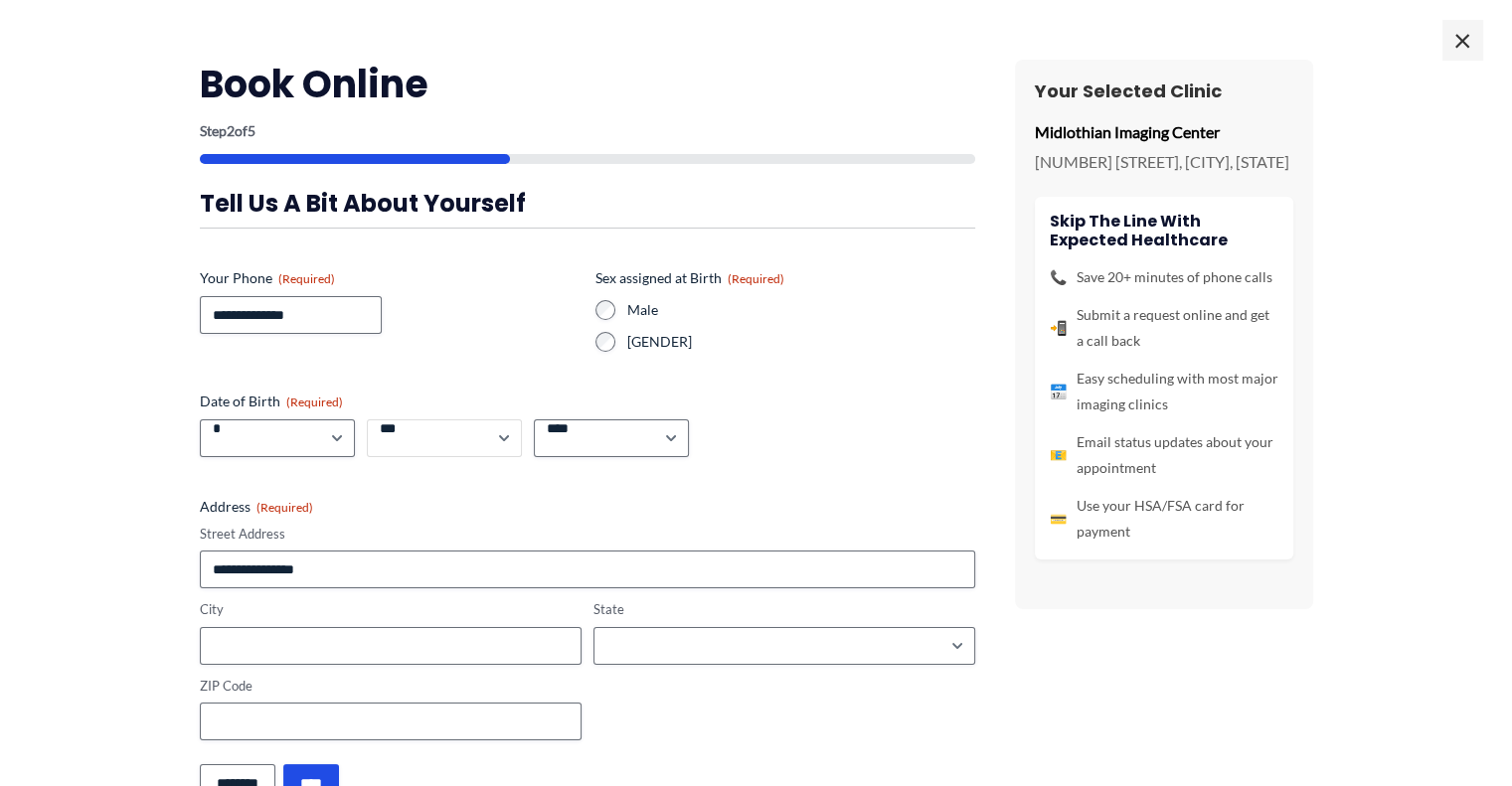 click on "[PHONE]" at bounding box center [444, 438] 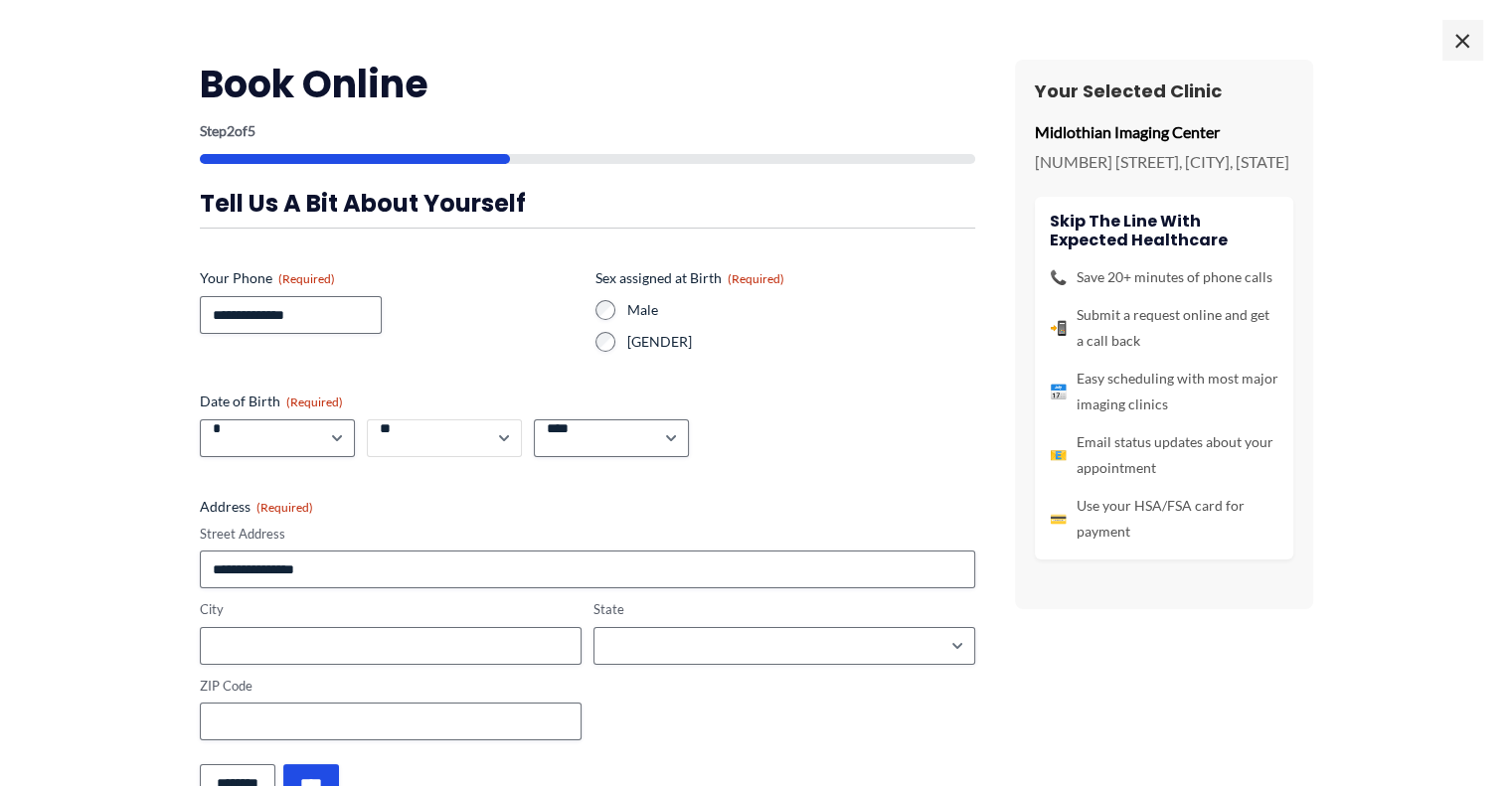 click on "[PHONE]" at bounding box center [444, 438] 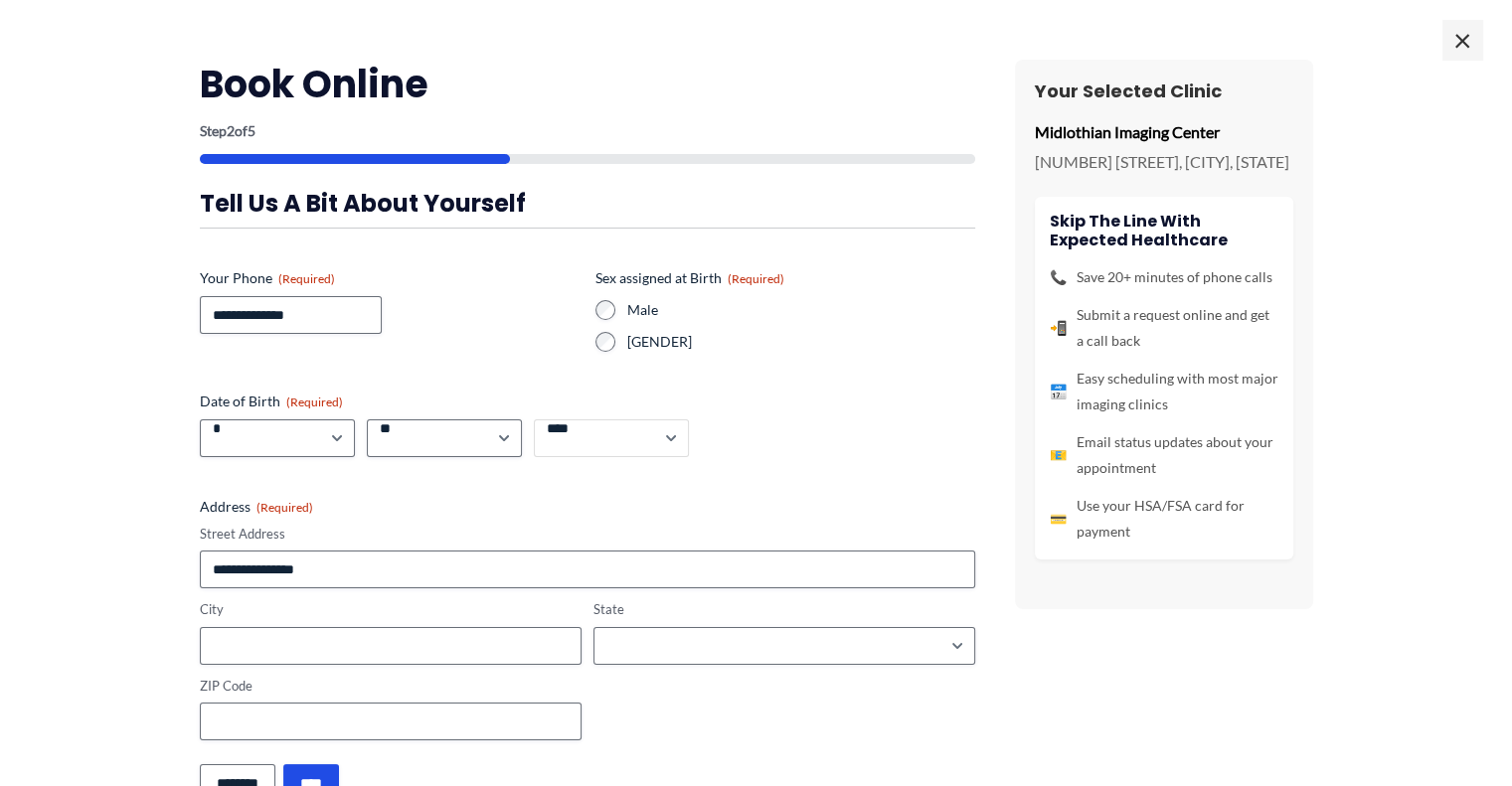 click on "**** **** **** **** **** **** **** **** **** **** **** **** **** **** **** **** **** **** **** **** **** **** **** **** **** **** **** **** **** **** **** **** **** **** **** **** **** **** **** **** **** **** **** **** **** **** **** **** **** **** **** **** **** **** **** **** **** **** **** **** **** **** **** **** **** **** **** **** **** **** **** **** **** **** **** **** **** **** **** **** **** **** **** **** **** **** **** **** **** **** **** **** **** **** **** **** **** **** **** **** **** **** **** **** **** **** **** ****" at bounding box center [611, 438] 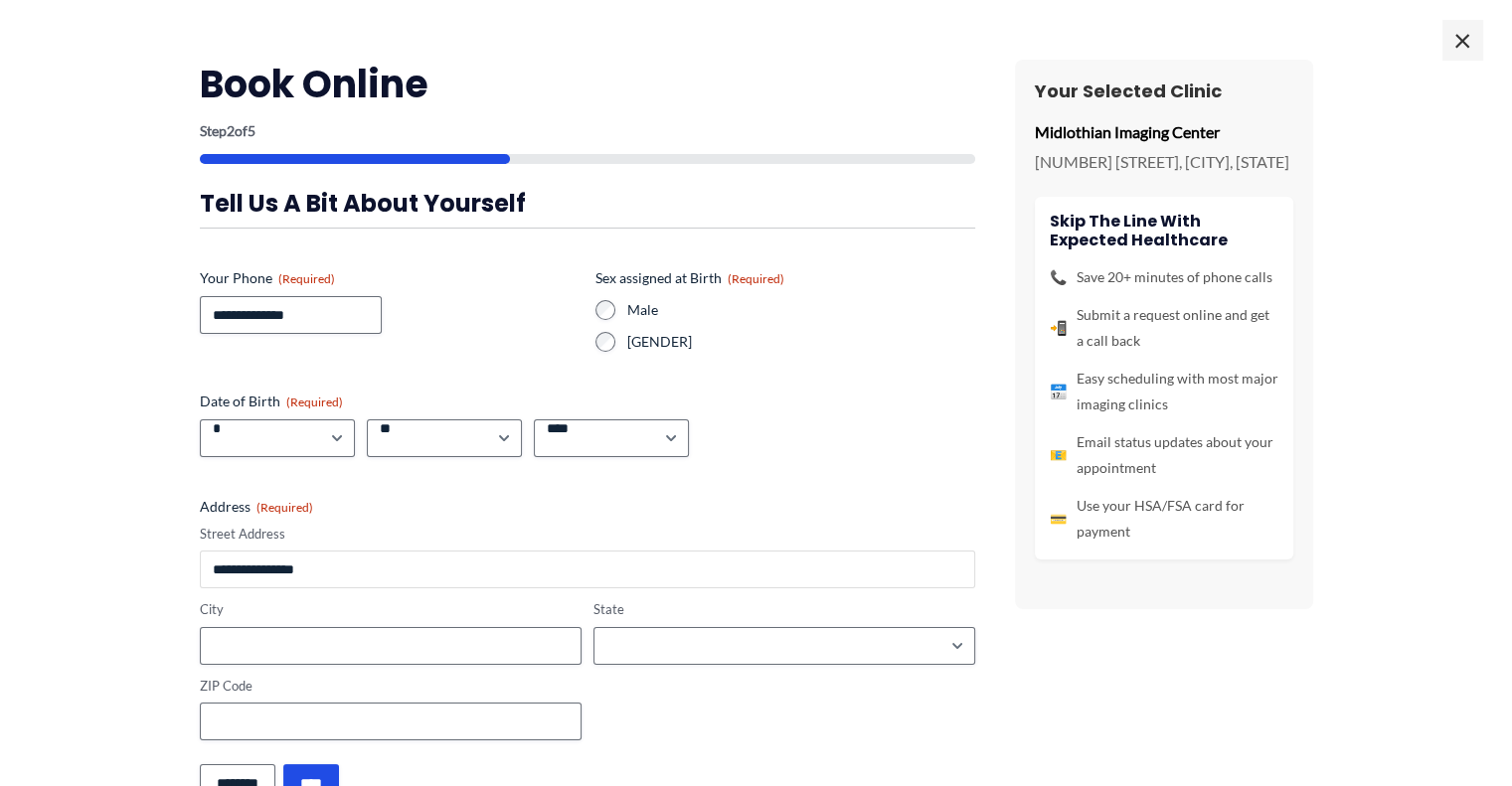 click on "Street Address" at bounding box center [588, 569] 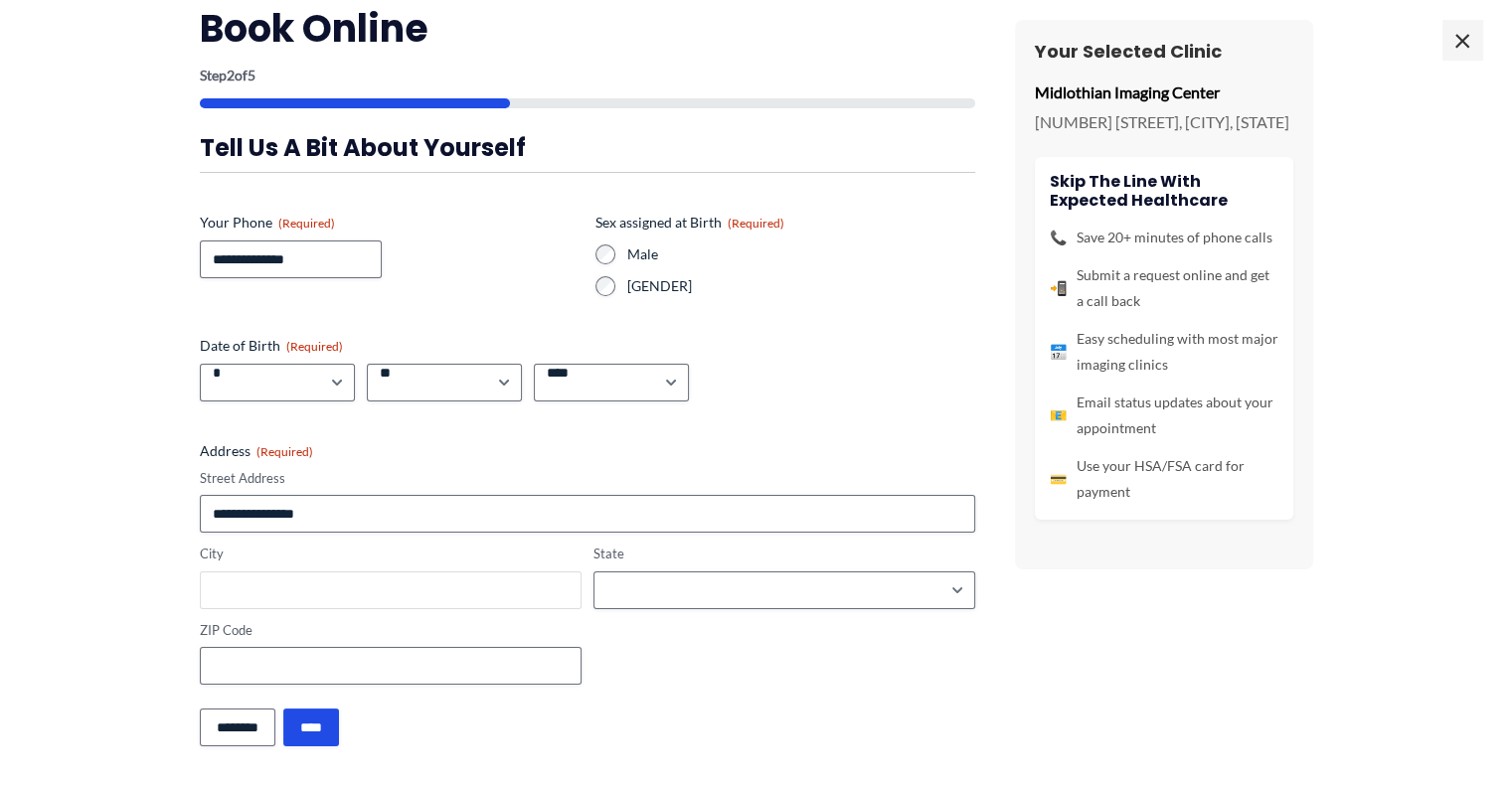 click on "City" at bounding box center [391, 590] 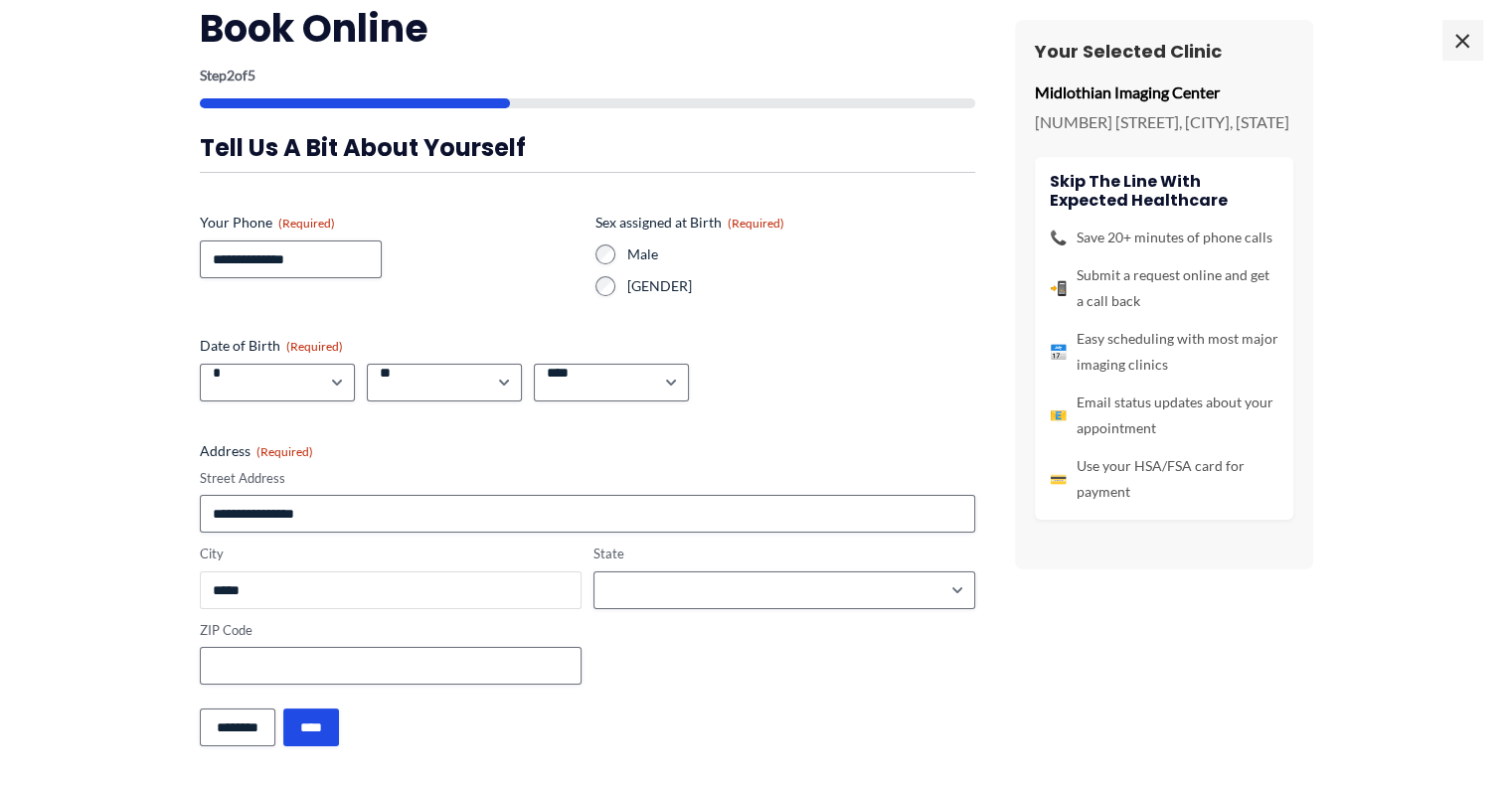 drag, startPoint x: 305, startPoint y: 589, endPoint x: 183, endPoint y: 580, distance: 122.33152 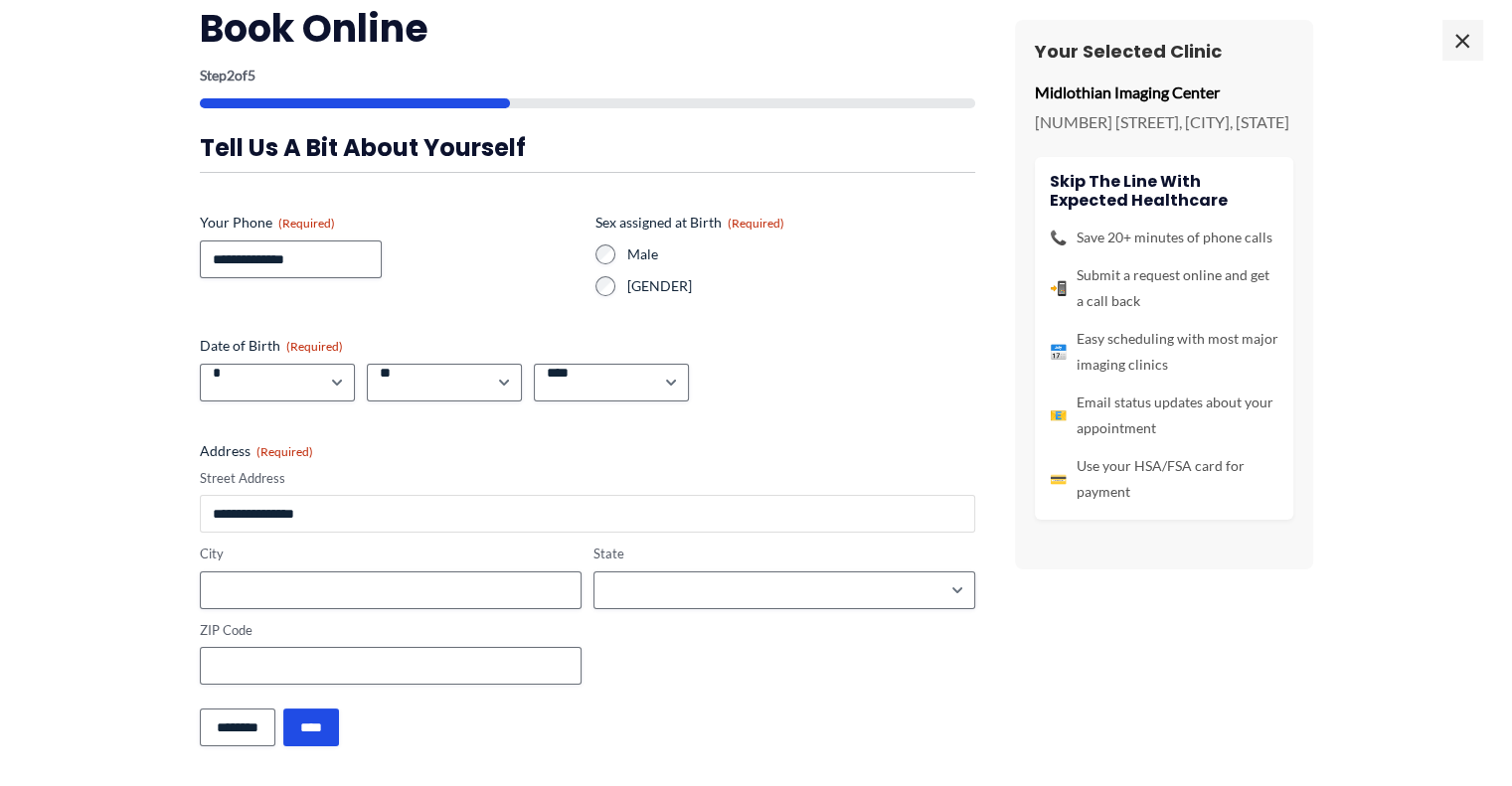 click on "Street Address" at bounding box center [588, 514] 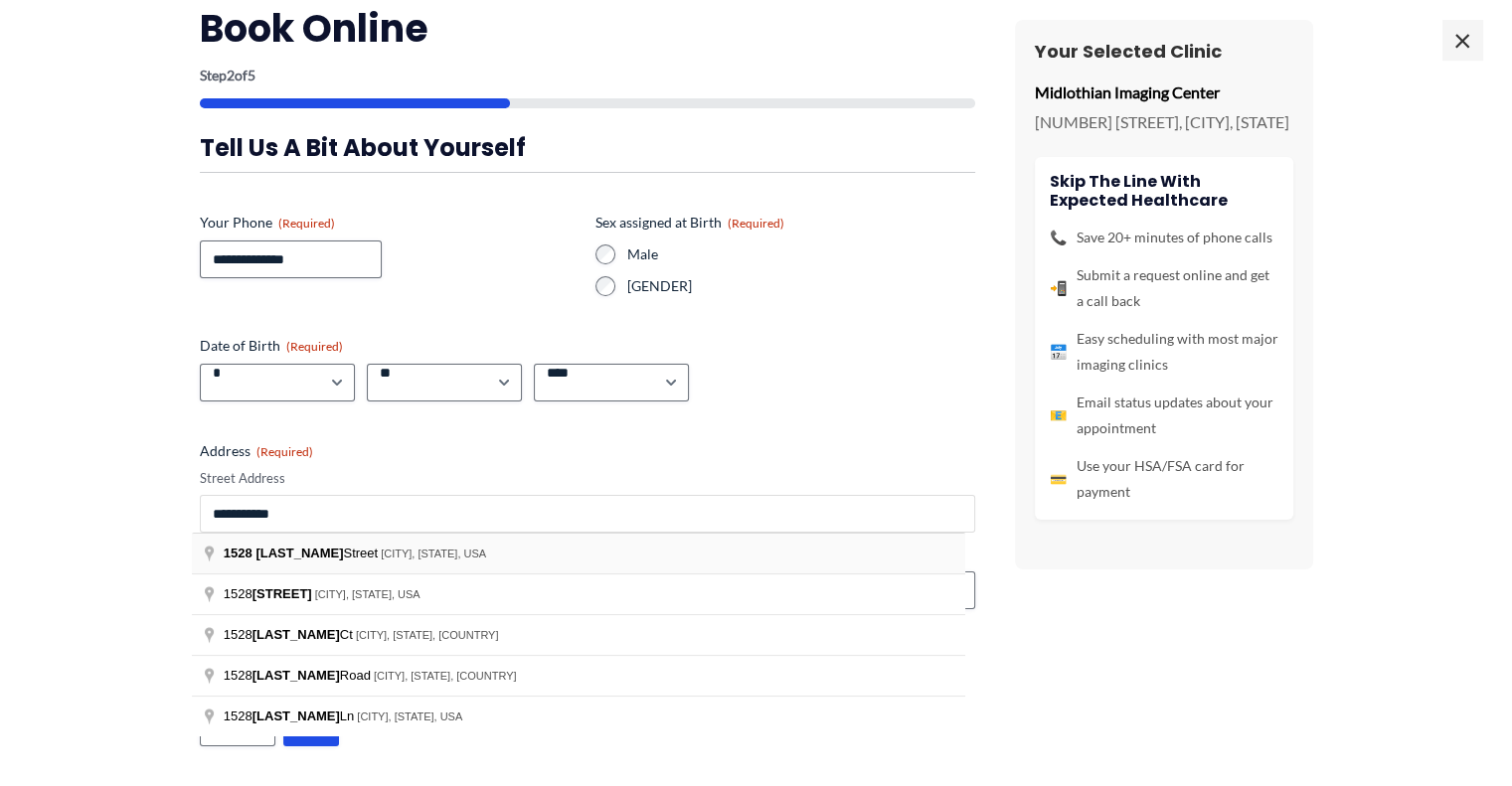 type on "[PHONE]" 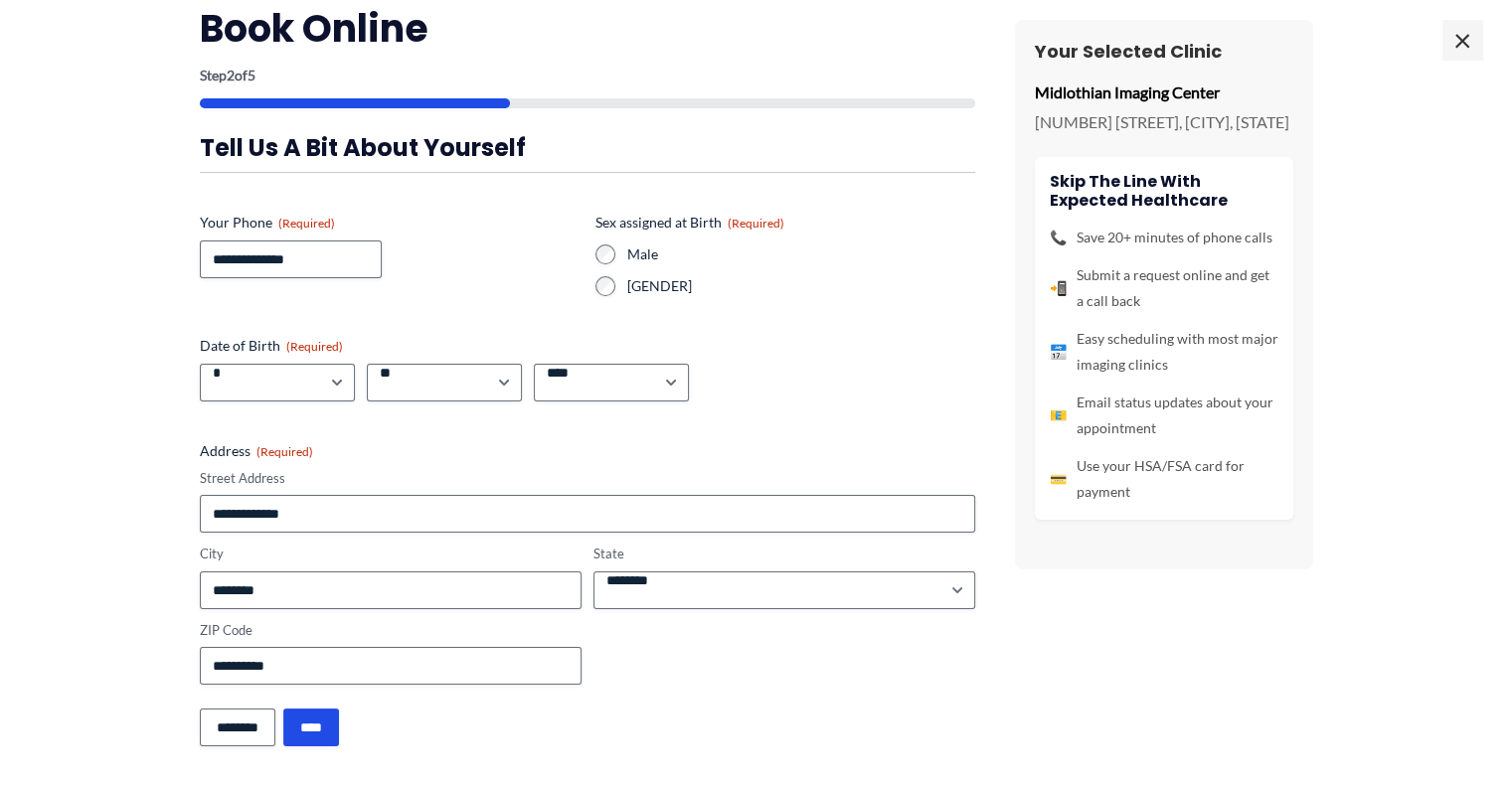 scroll, scrollTop: 298, scrollLeft: 0, axis: vertical 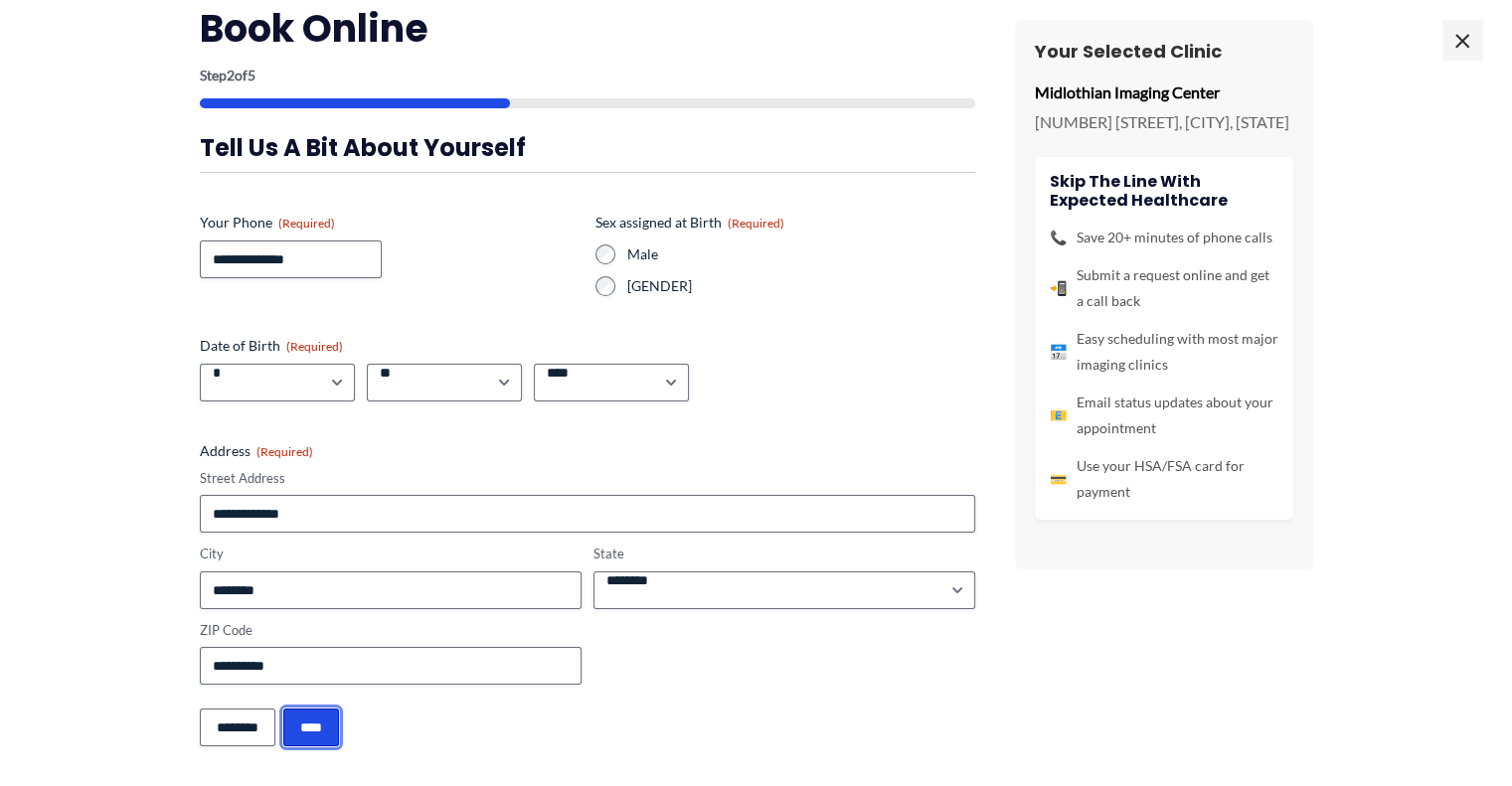 click on "****" at bounding box center [311, 727] 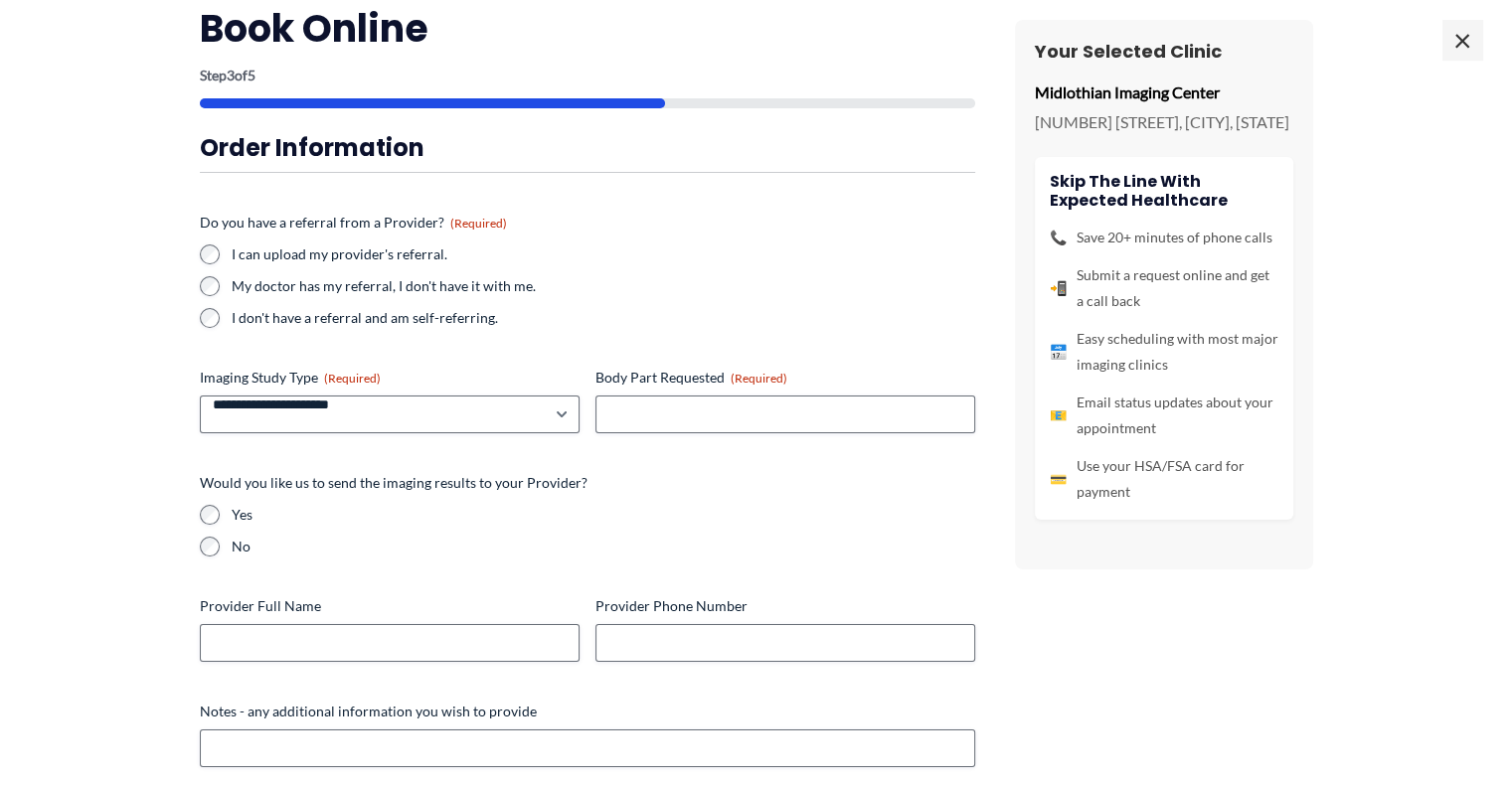 scroll, scrollTop: 0, scrollLeft: 0, axis: both 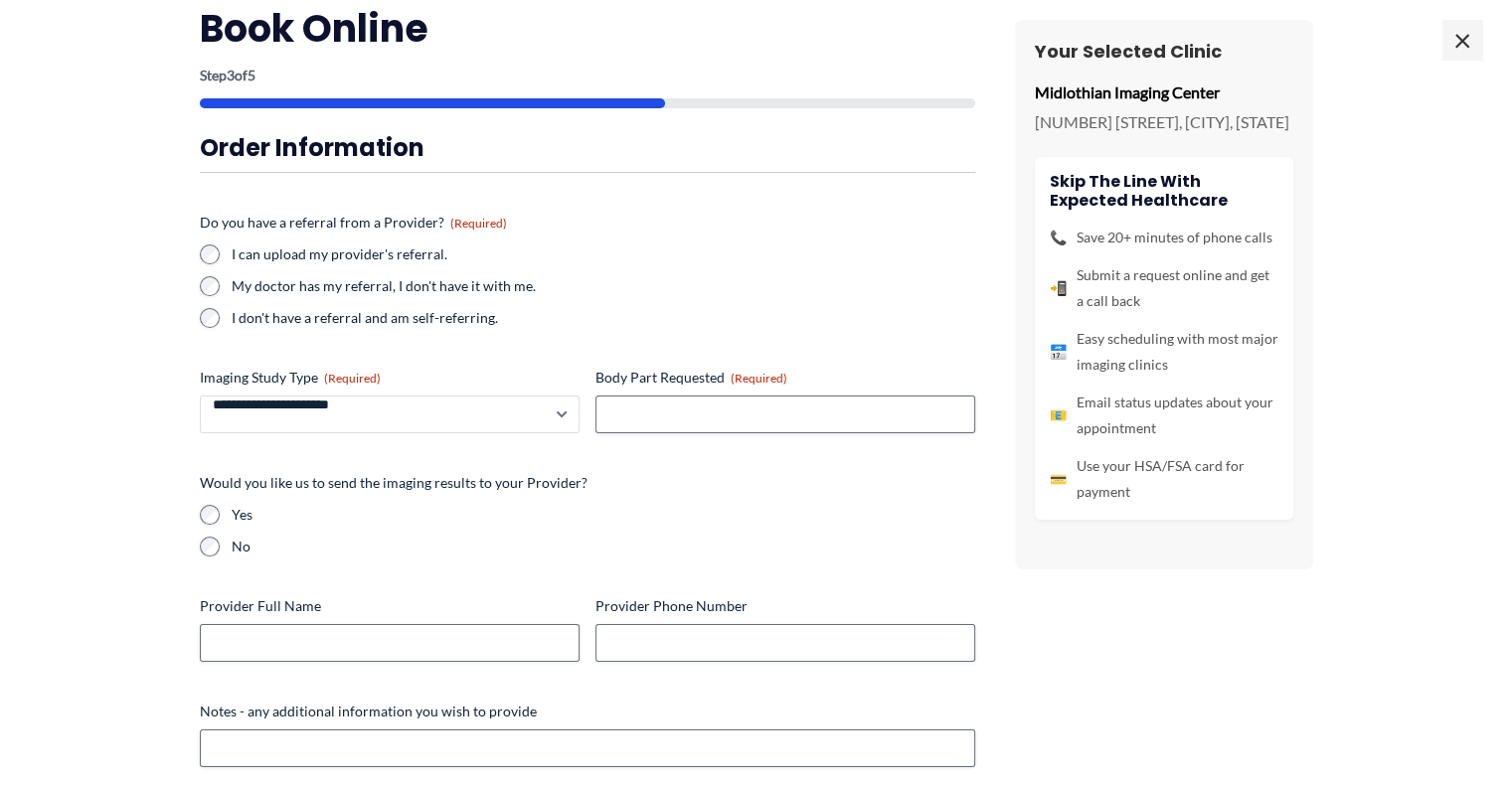 click on "[CREDIT_CARD]" at bounding box center (390, 414) 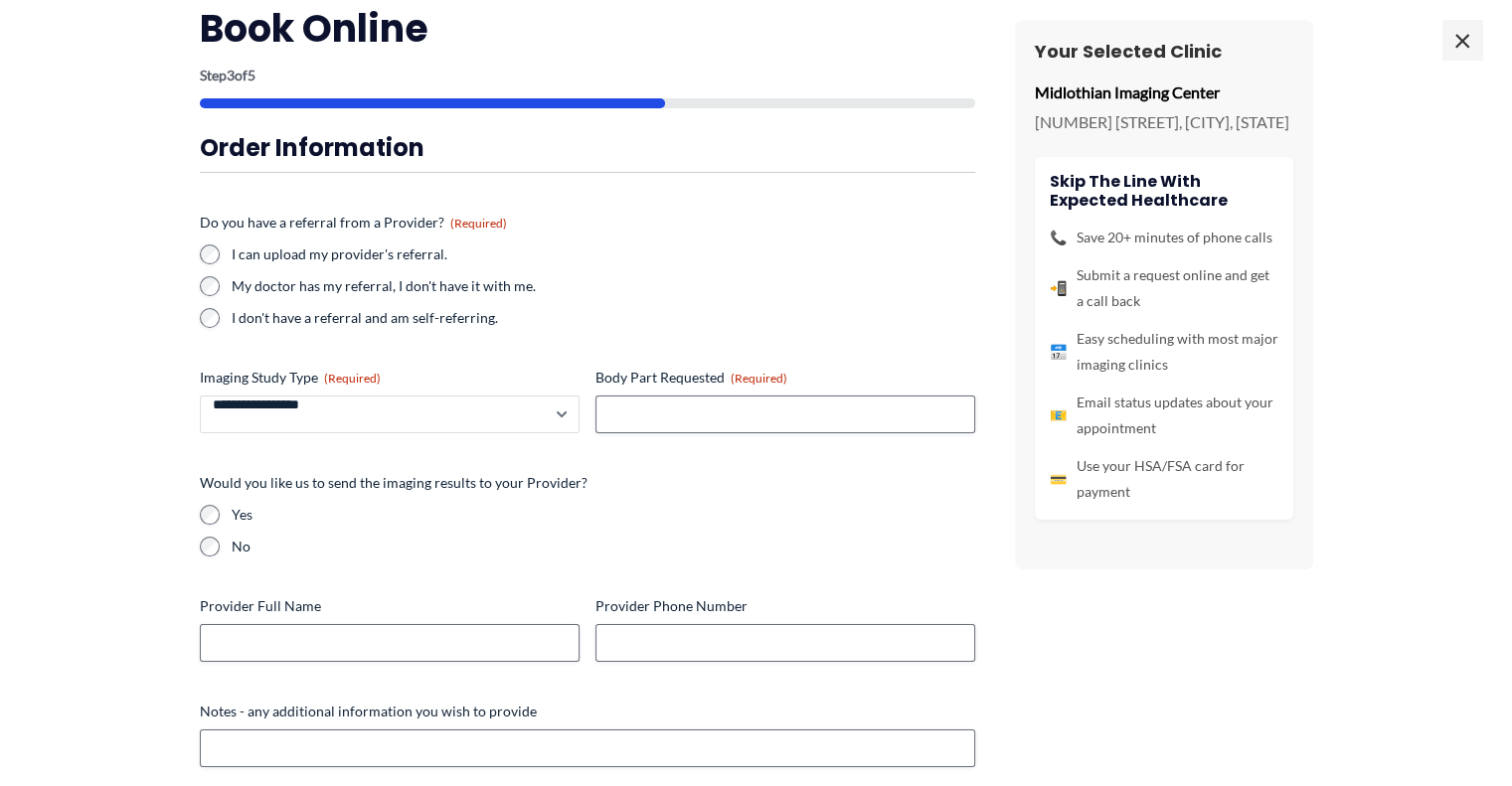 click on "[CREDIT_CARD]" at bounding box center [390, 414] 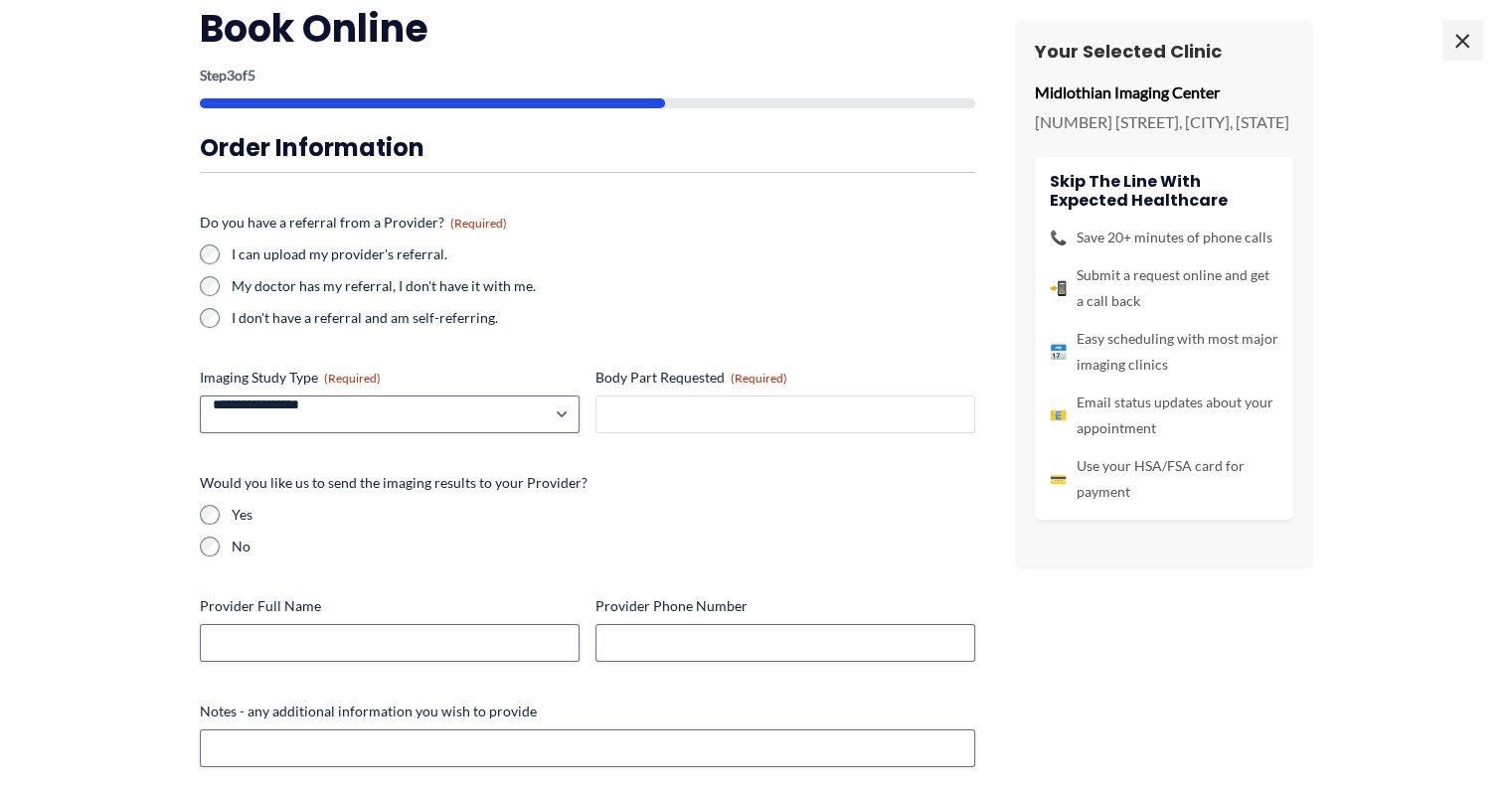 click on "Body Part Requested (Required)" at bounding box center [785, 414] 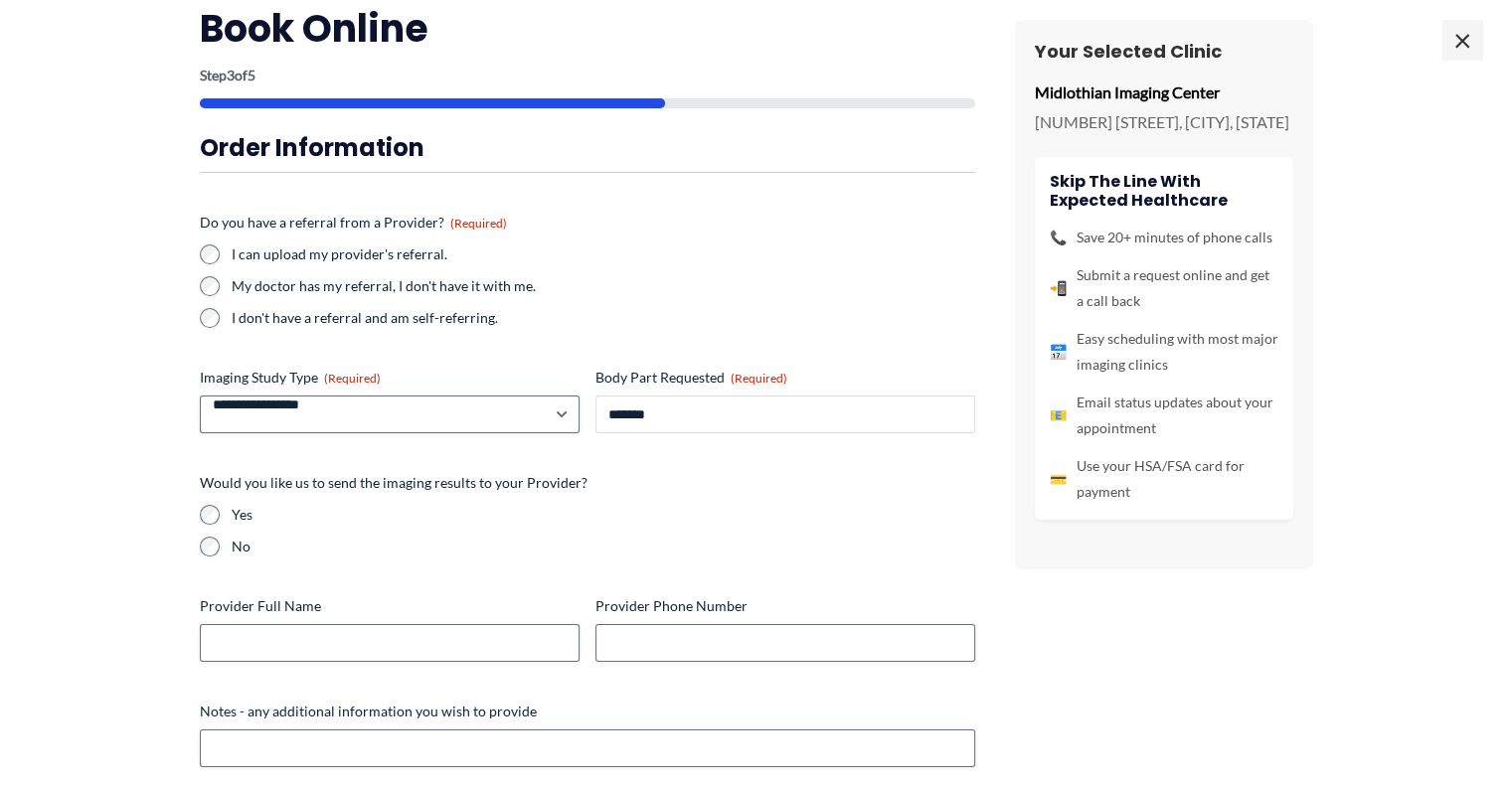 type on "*******" 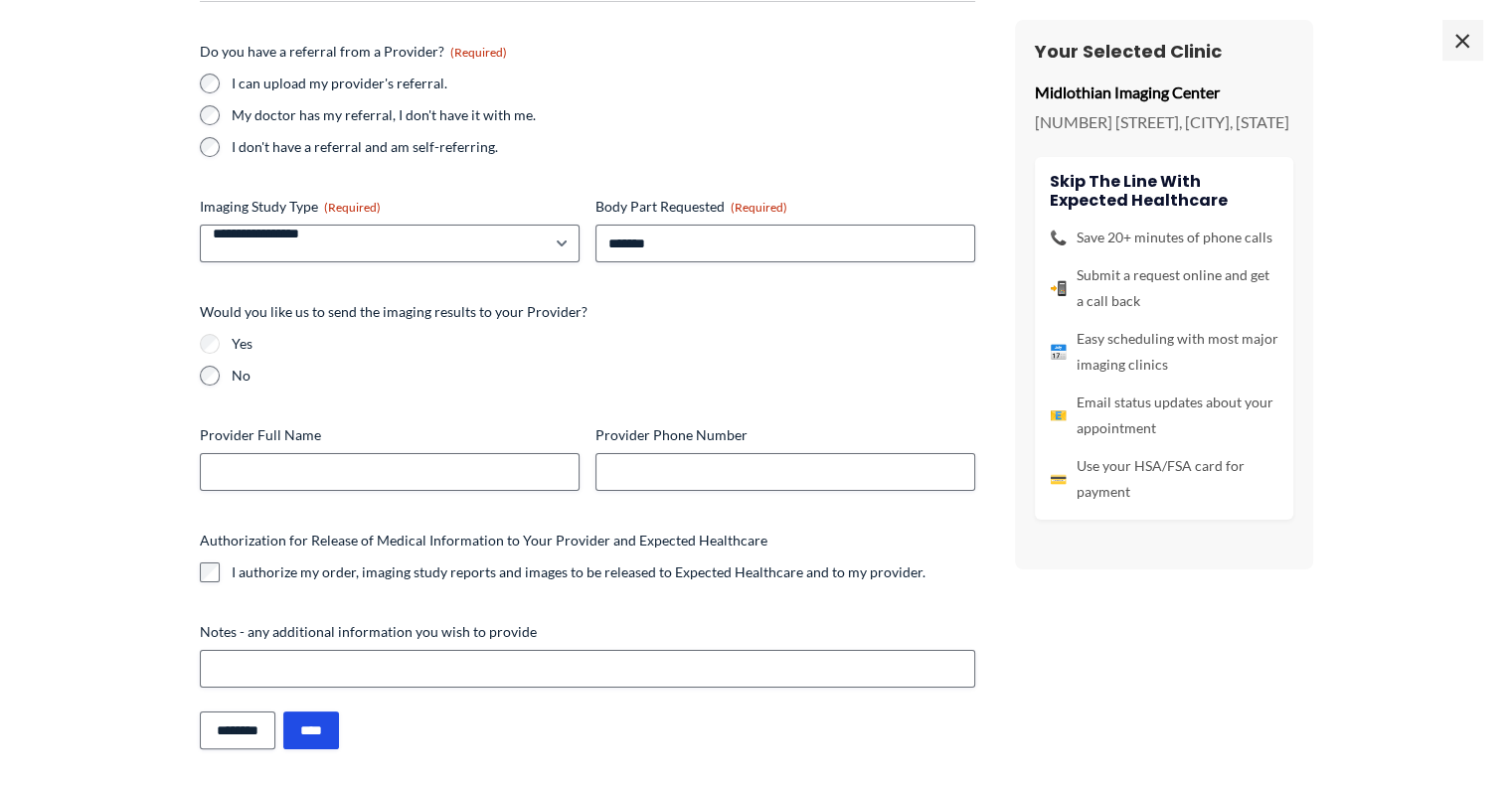 scroll, scrollTop: 229, scrollLeft: 0, axis: vertical 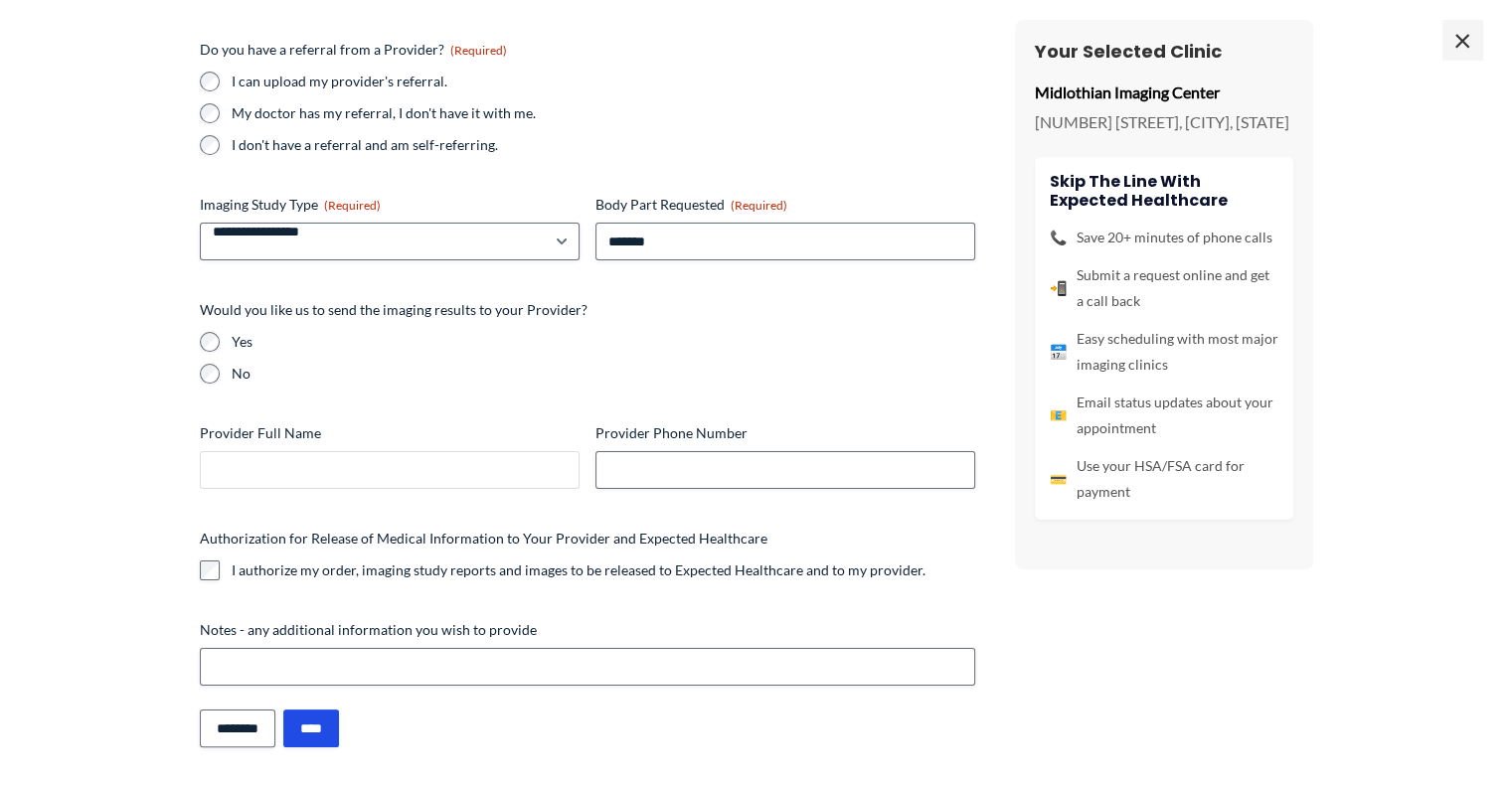 click on "Provider Full Name" at bounding box center [390, 470] 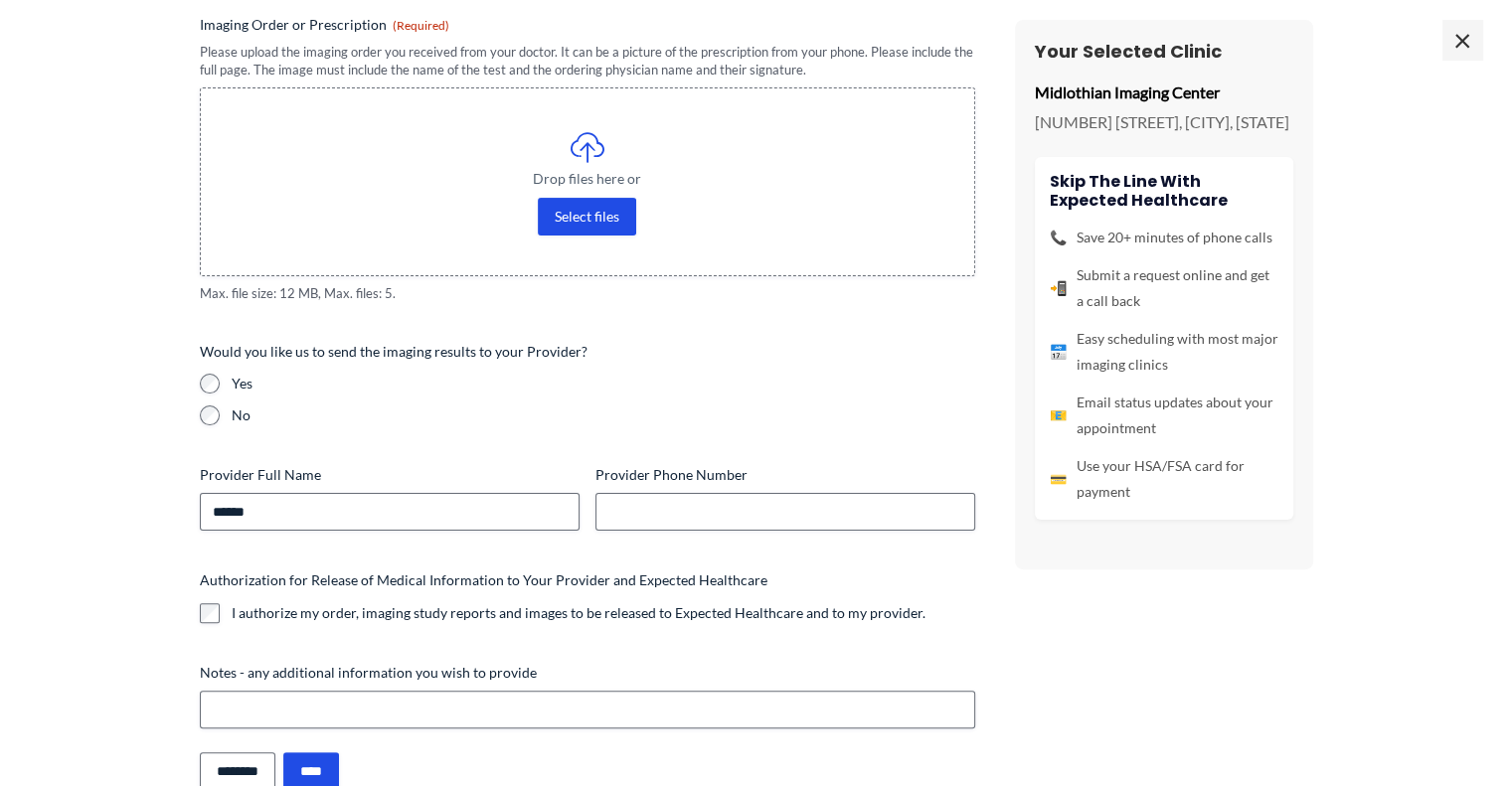 scroll, scrollTop: 450, scrollLeft: 0, axis: vertical 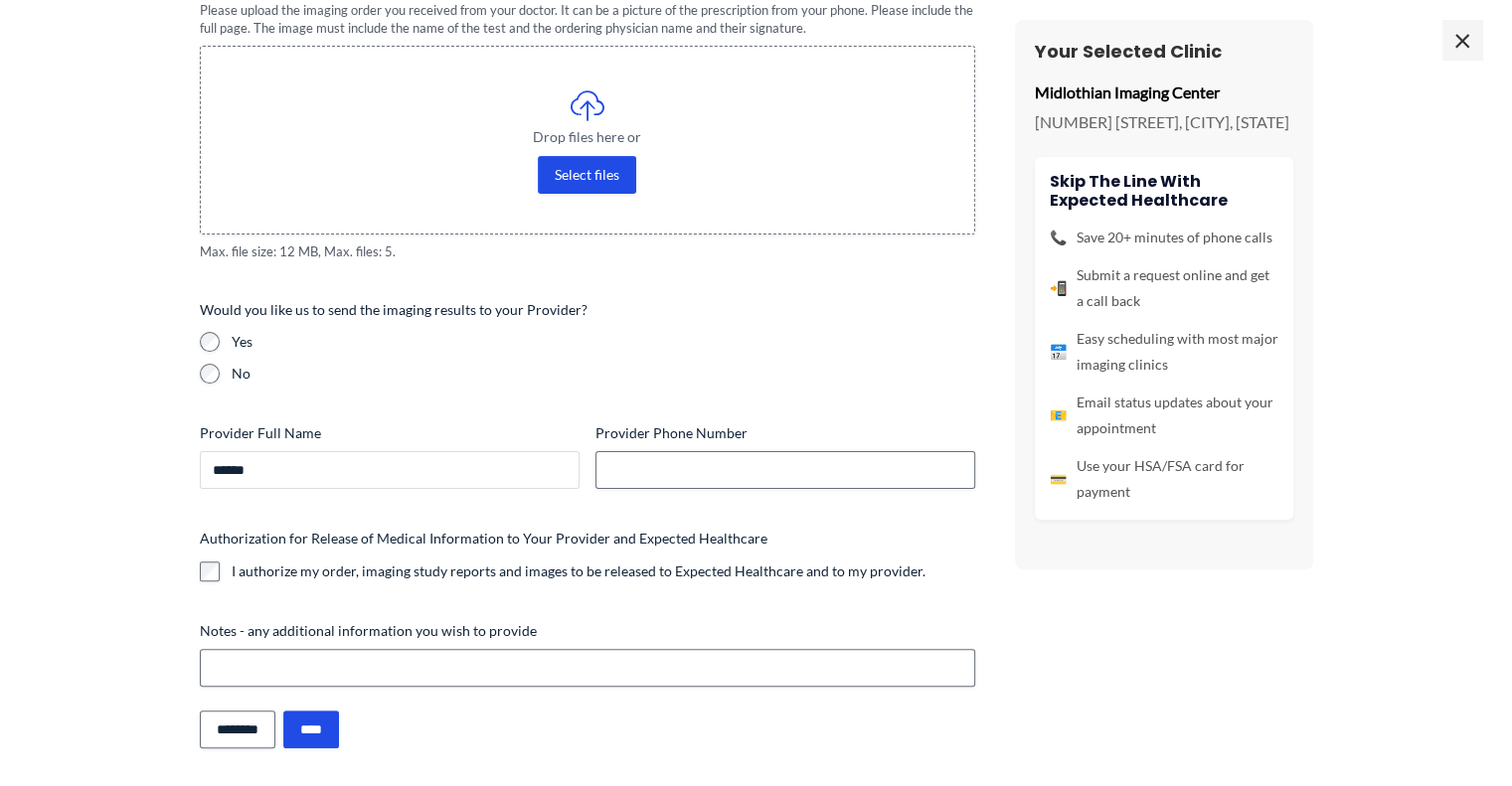 click on "******" at bounding box center [390, 470] 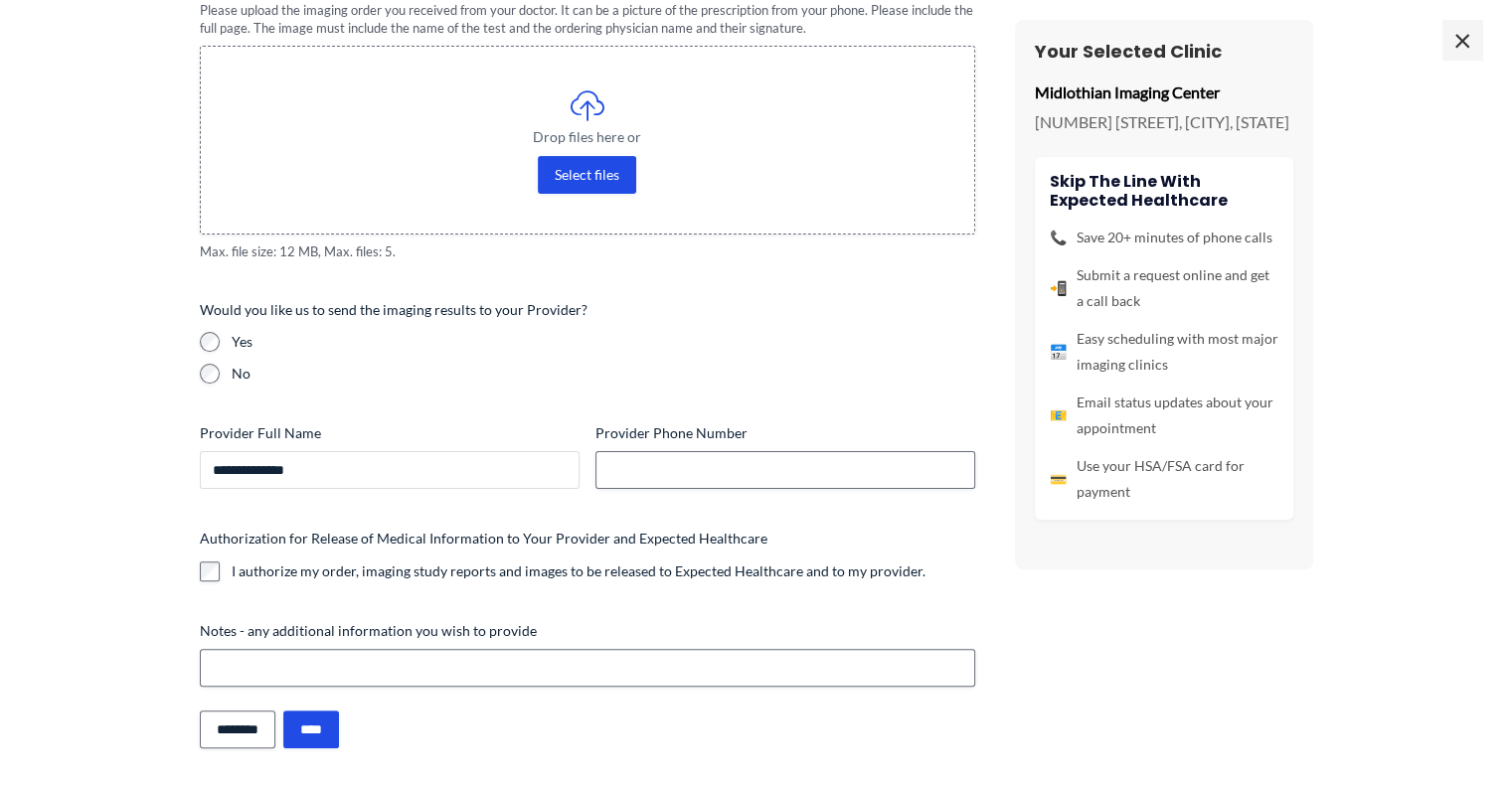 type on "**********" 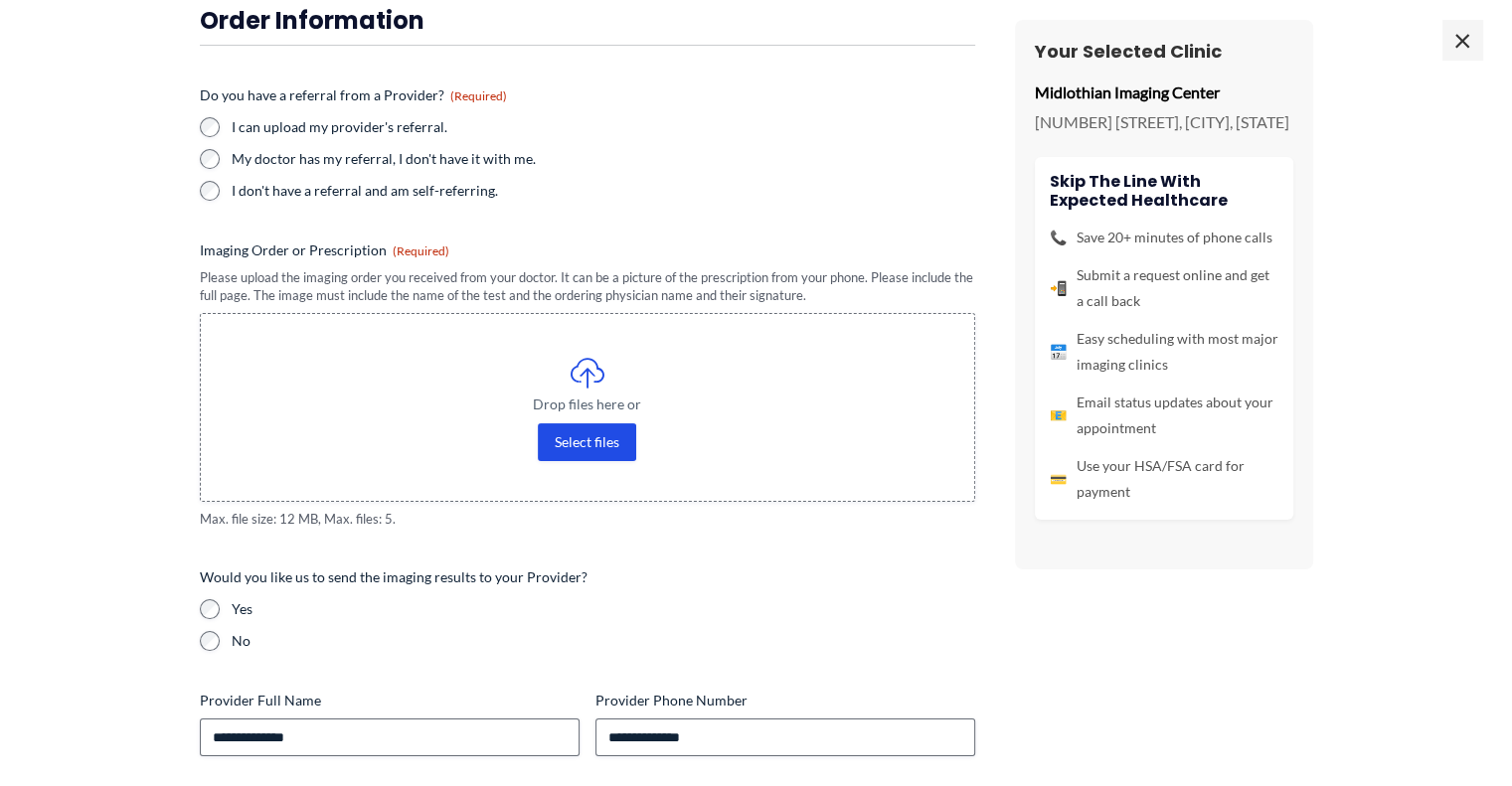 scroll, scrollTop: 53, scrollLeft: 0, axis: vertical 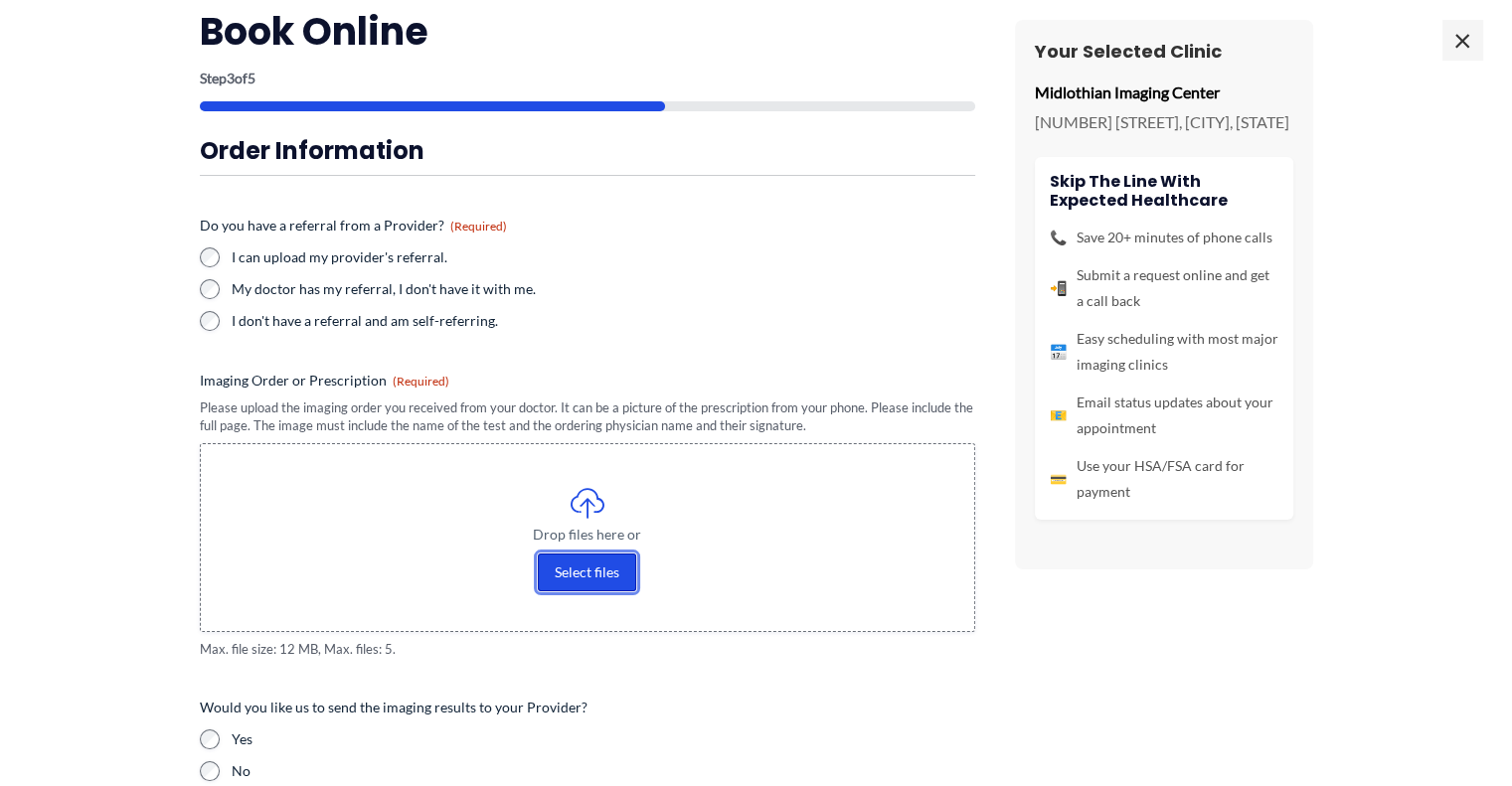 click on "Select files" at bounding box center [587, 572] 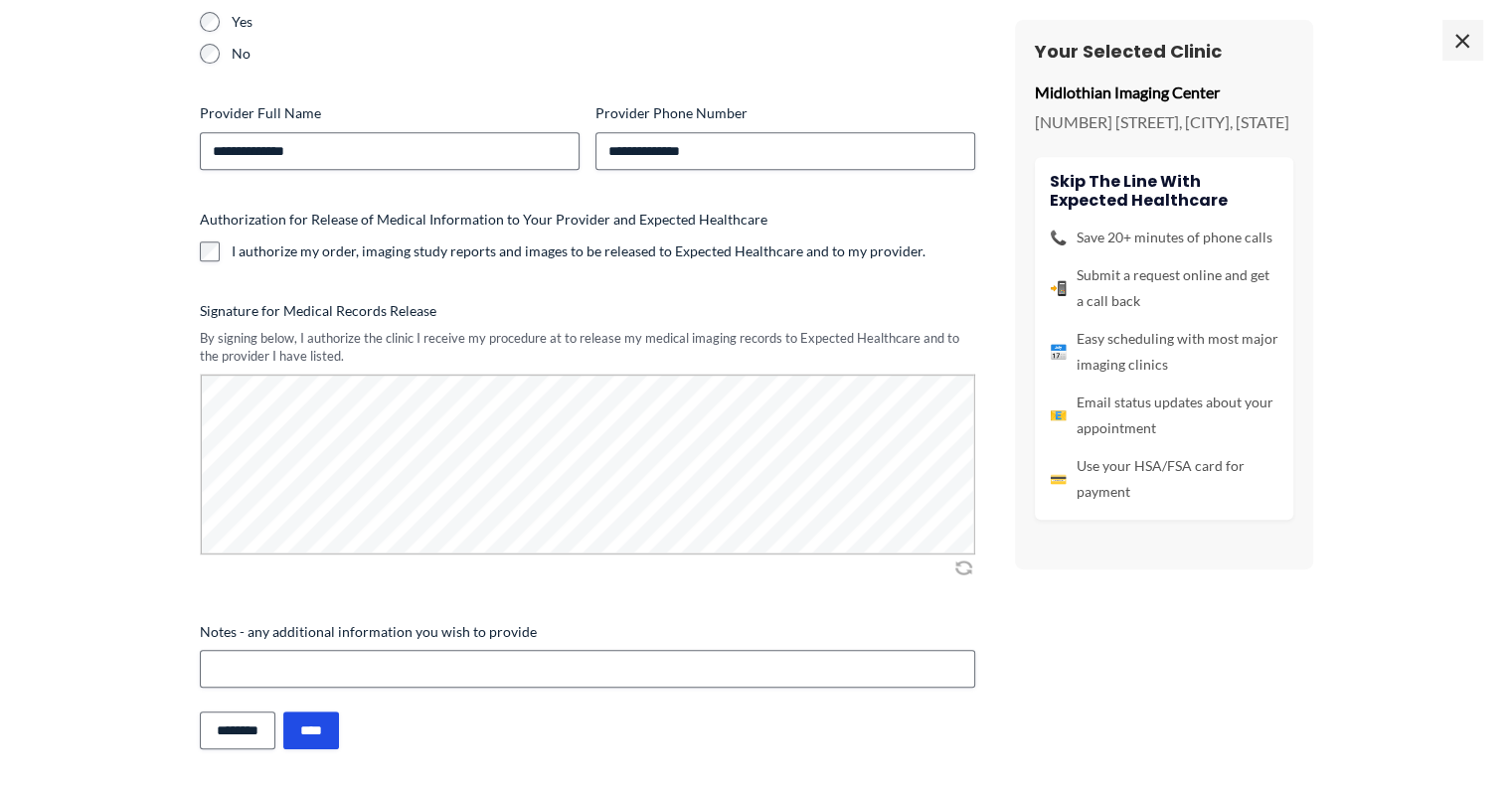 scroll, scrollTop: 850, scrollLeft: 0, axis: vertical 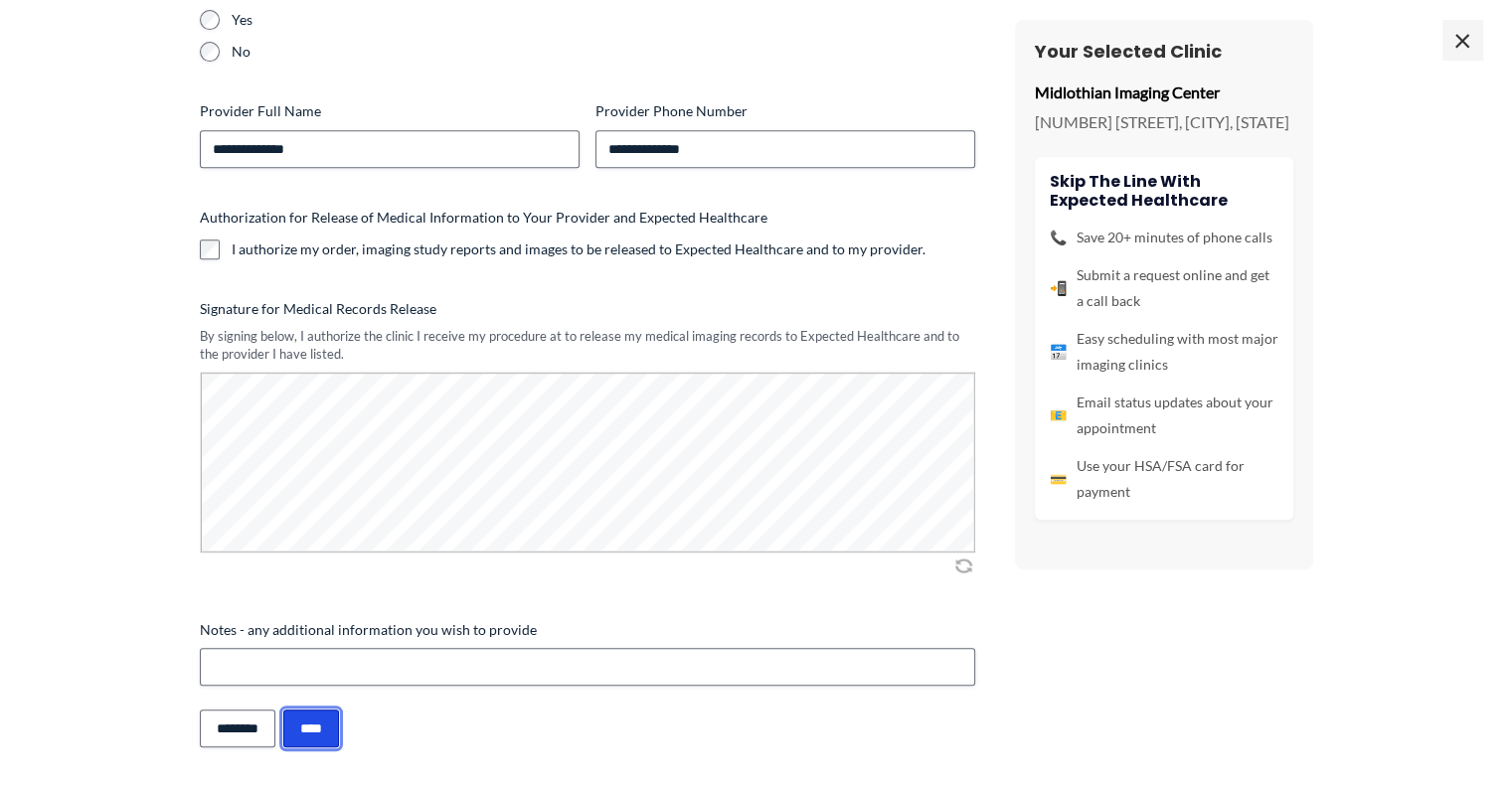 click on "****" at bounding box center (311, 728) 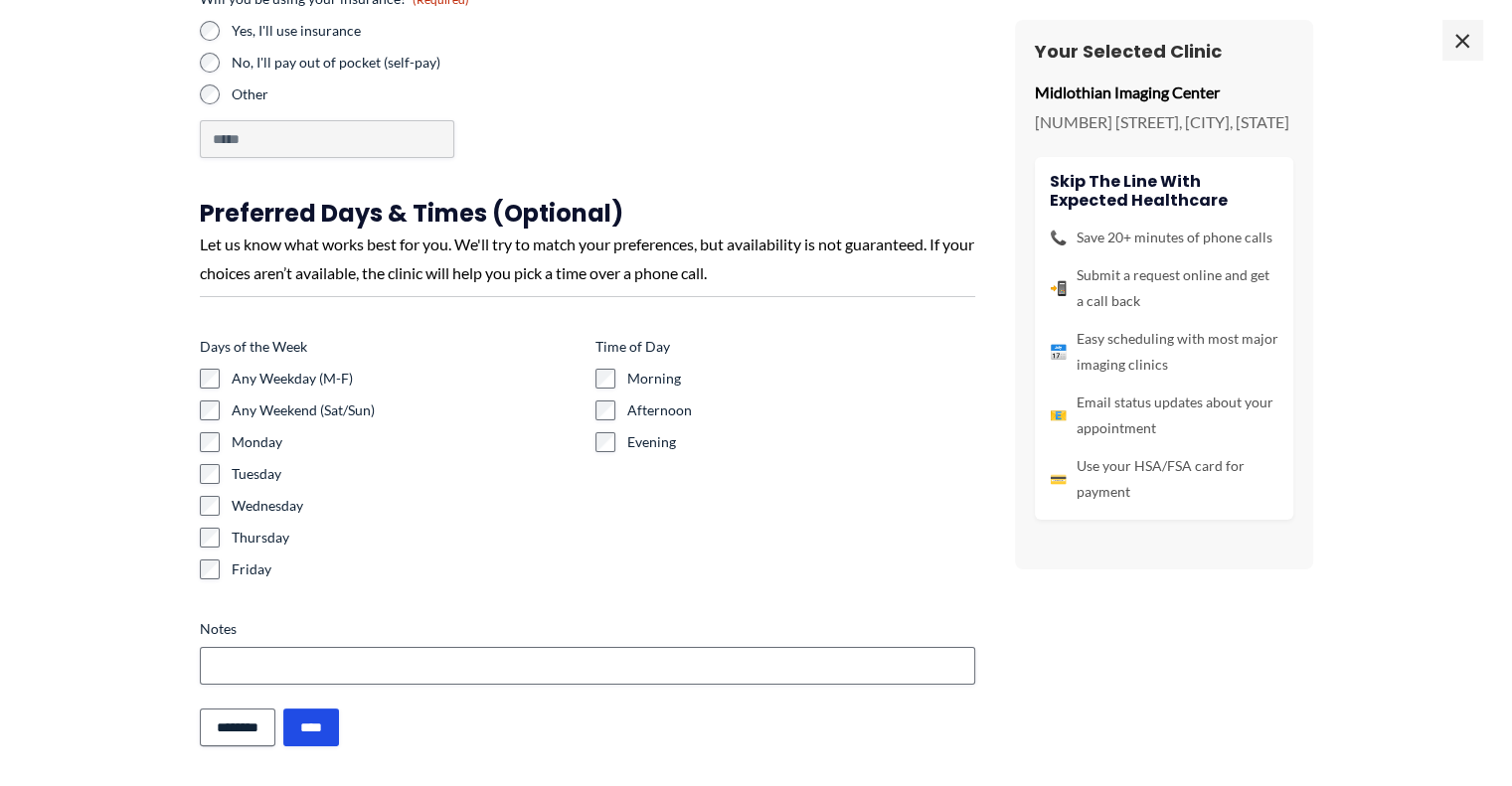 scroll, scrollTop: 6, scrollLeft: 0, axis: vertical 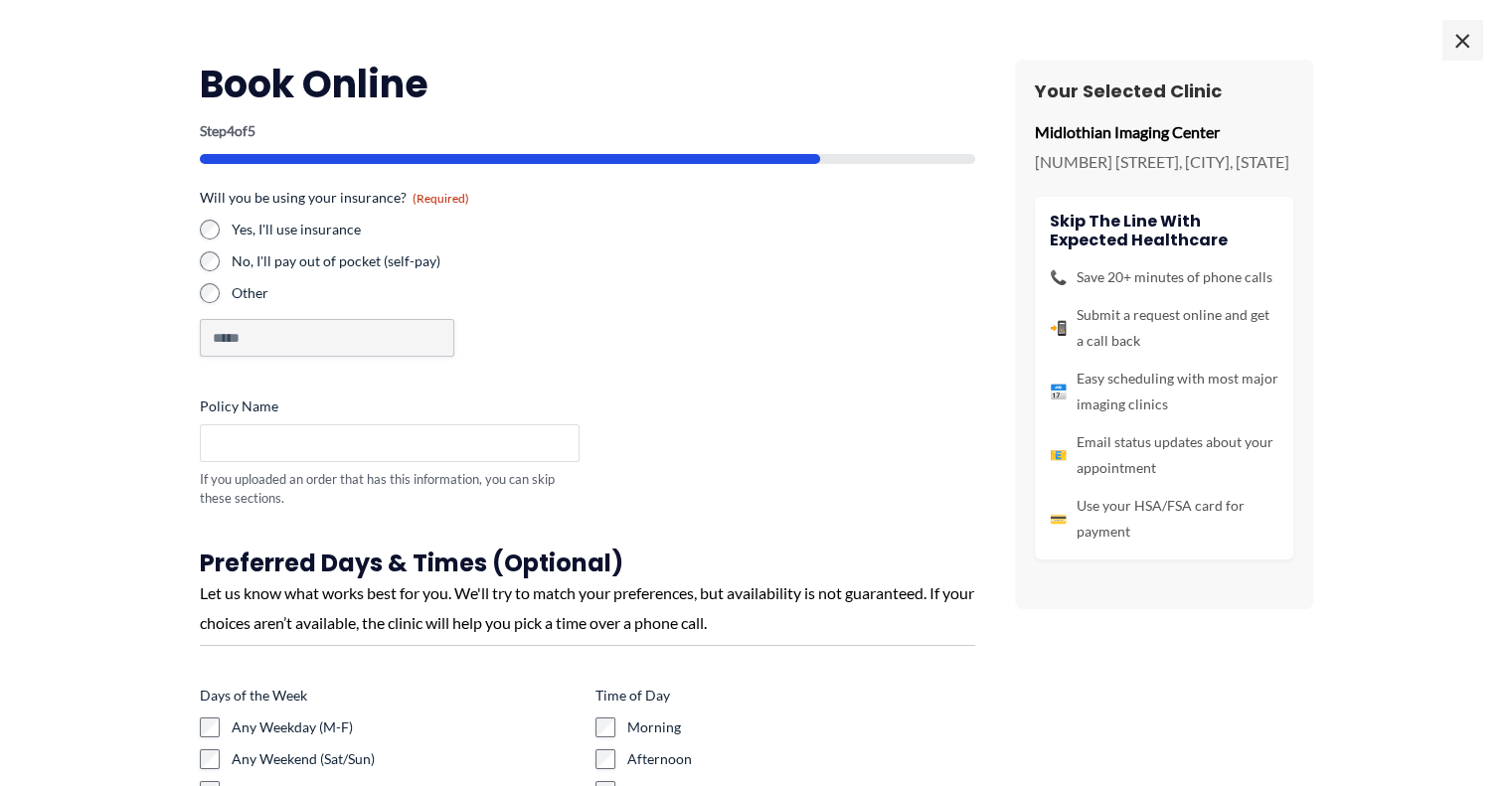 click on "Policy Name" at bounding box center (390, 443) 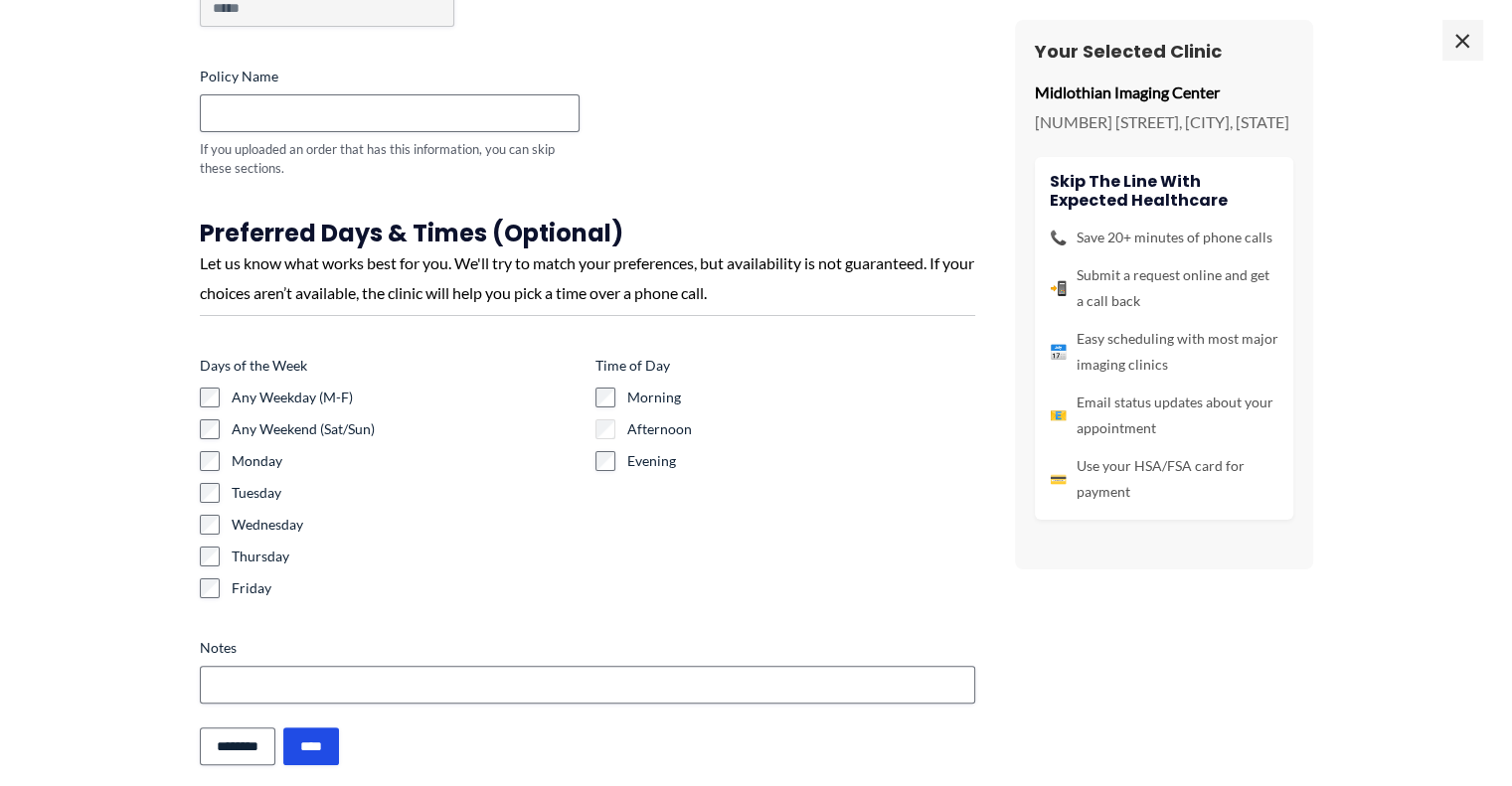 scroll, scrollTop: 349, scrollLeft: 0, axis: vertical 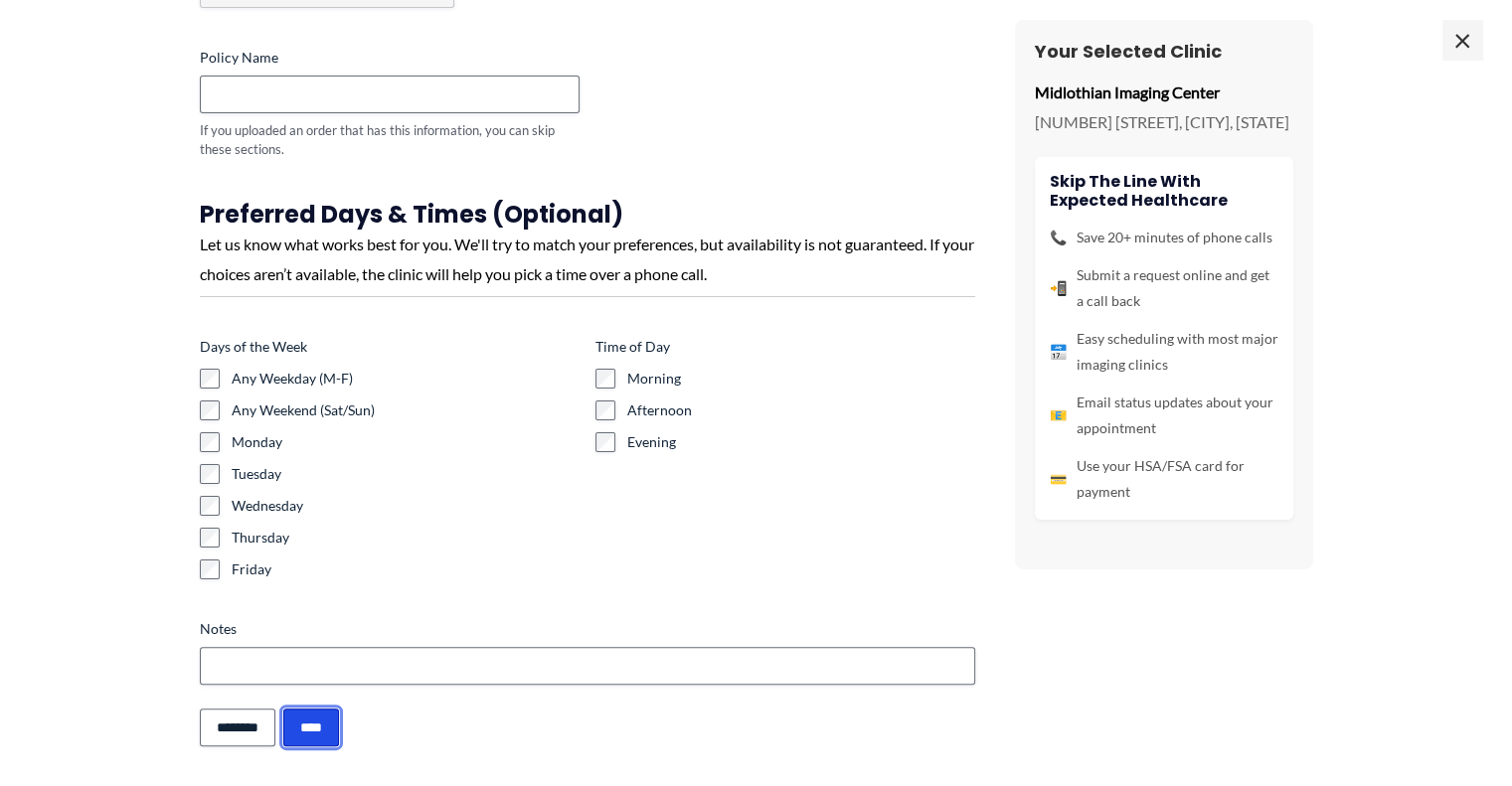 click on "****" at bounding box center [311, 727] 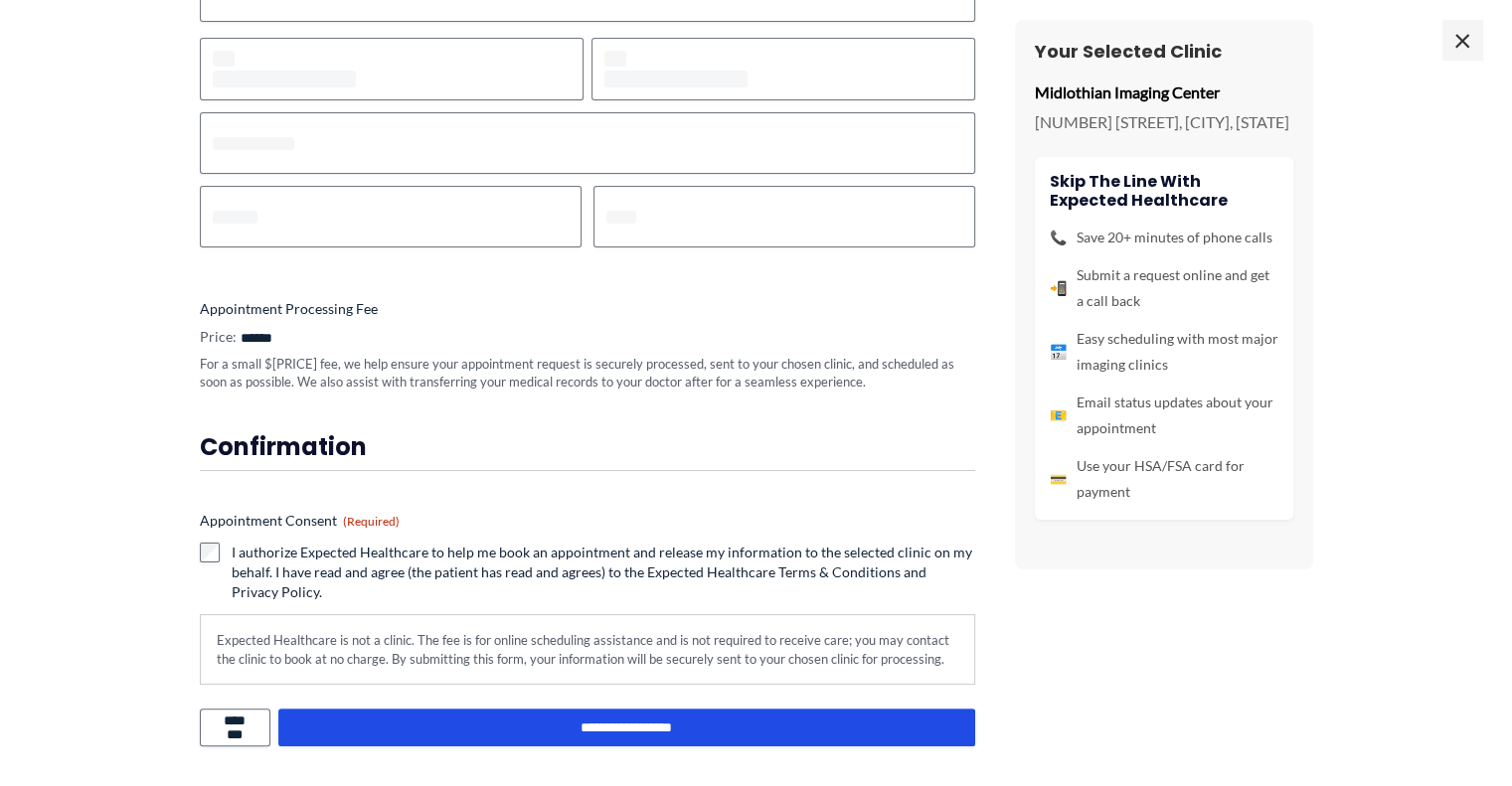 scroll, scrollTop: 334, scrollLeft: 0, axis: vertical 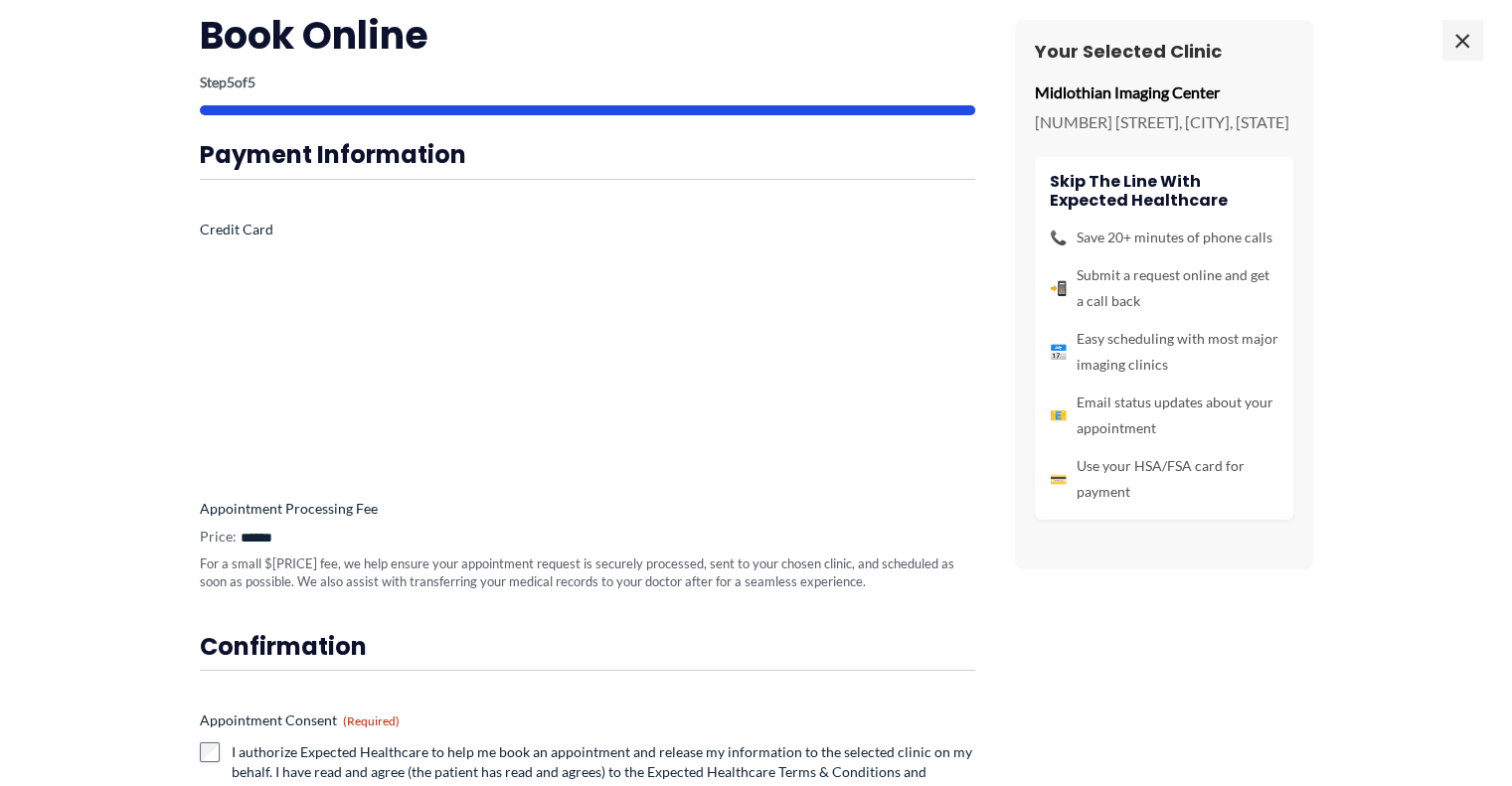 click on "**********" at bounding box center (756, 393) 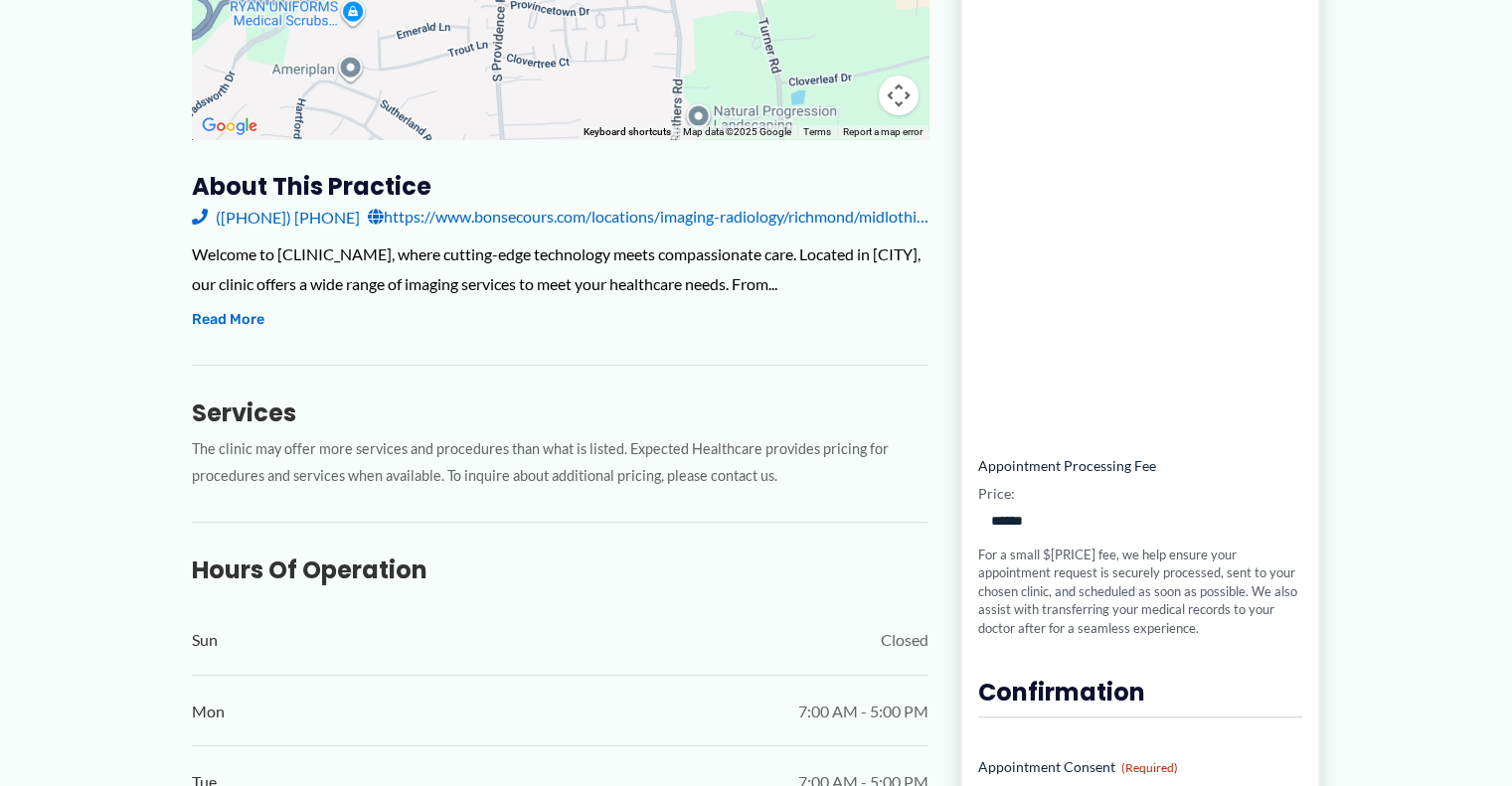 scroll, scrollTop: 497, scrollLeft: 0, axis: vertical 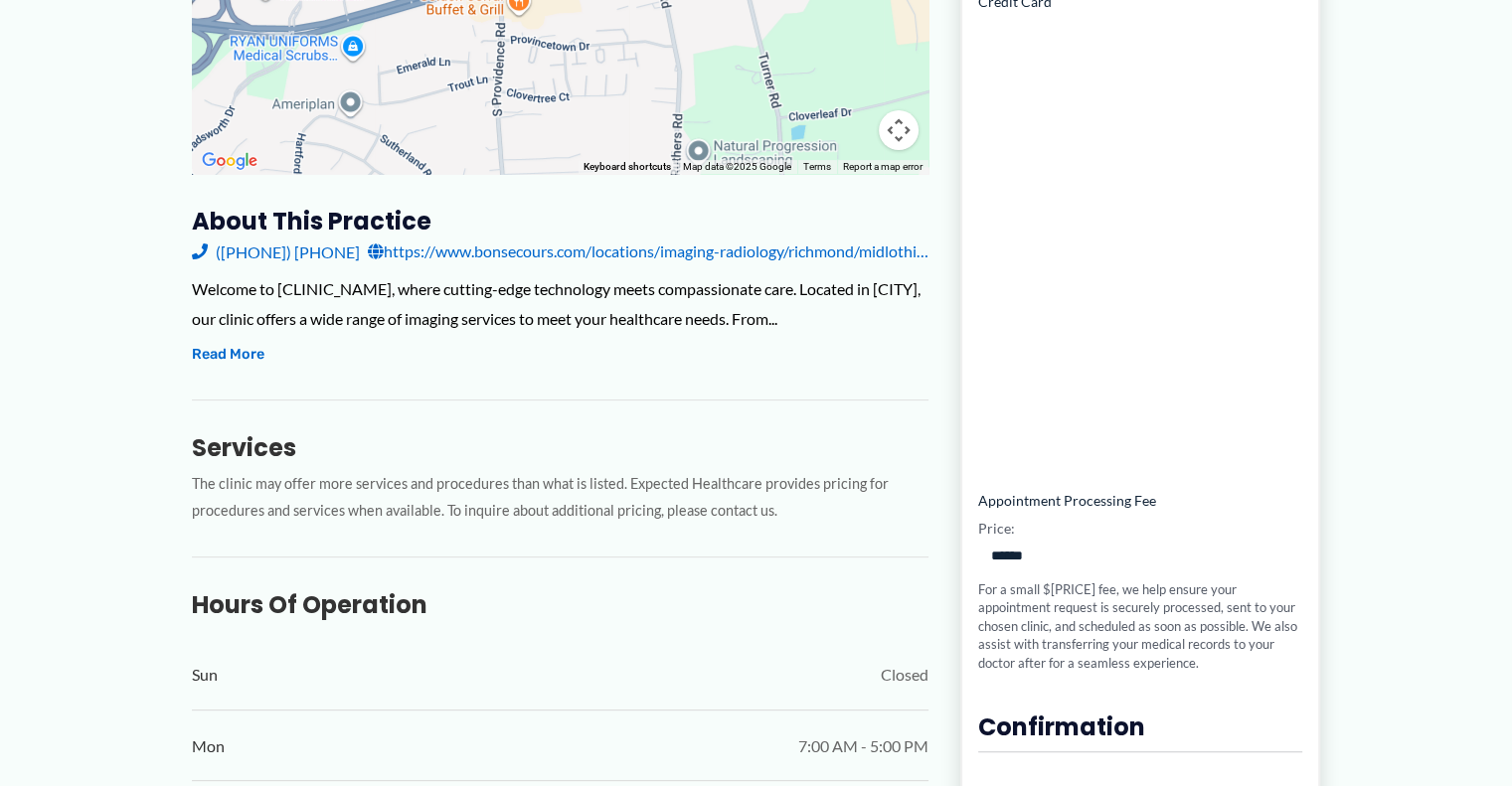 click on "← Back to Map Midlothian Imaging Center Imaging Clinic 8011 Midlothian Tpke, Richmond, VA ★ ★ ★ ★ ★ 4.3 (10) ← Move left → Move right ↑ Move up ↓ Move down + Zoom in - Zoom out Home Jump left by 75% End Jump right by 75% Page Up Map Data" at bounding box center (756, 951) 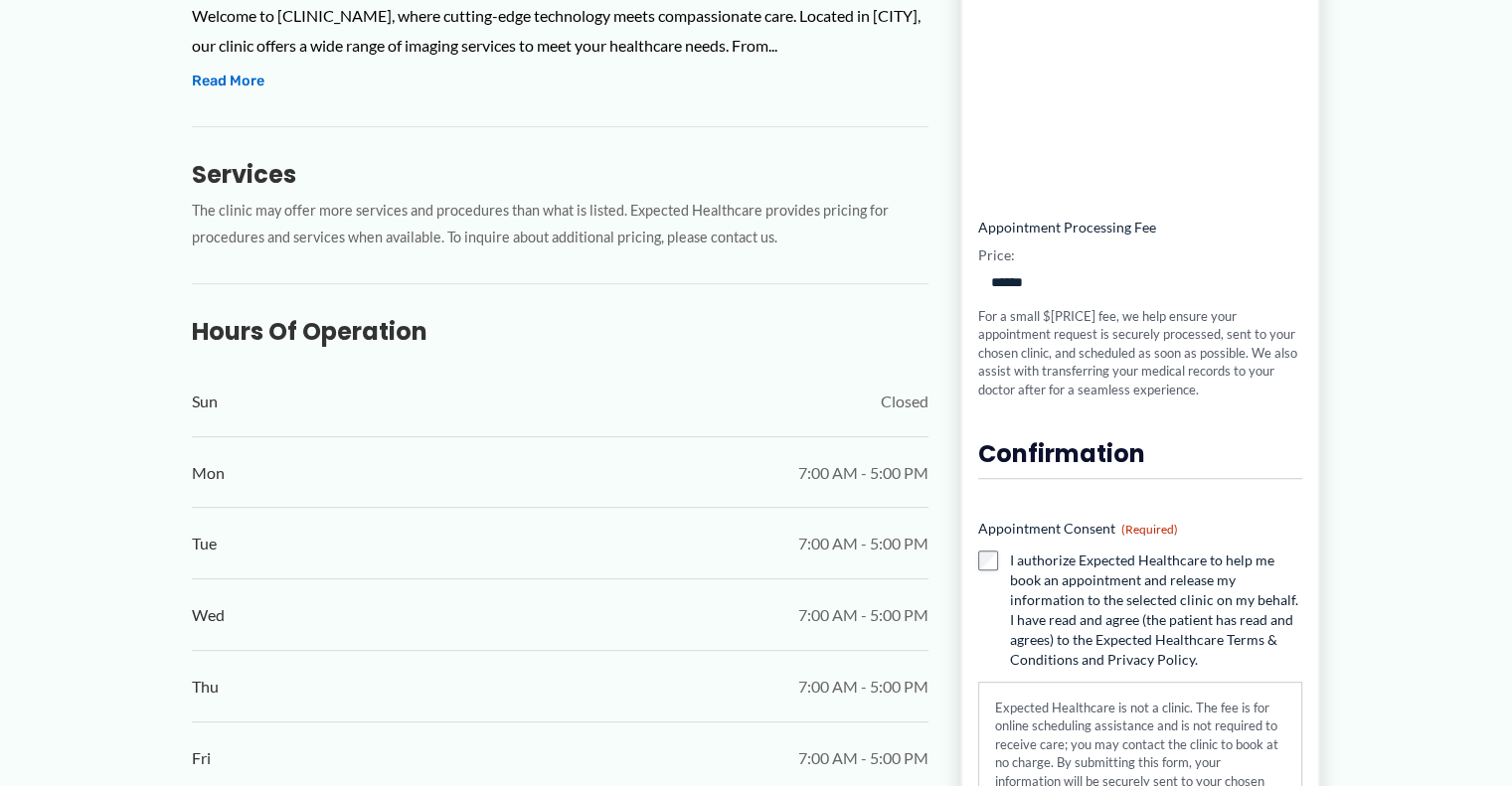 scroll, scrollTop: 795, scrollLeft: 0, axis: vertical 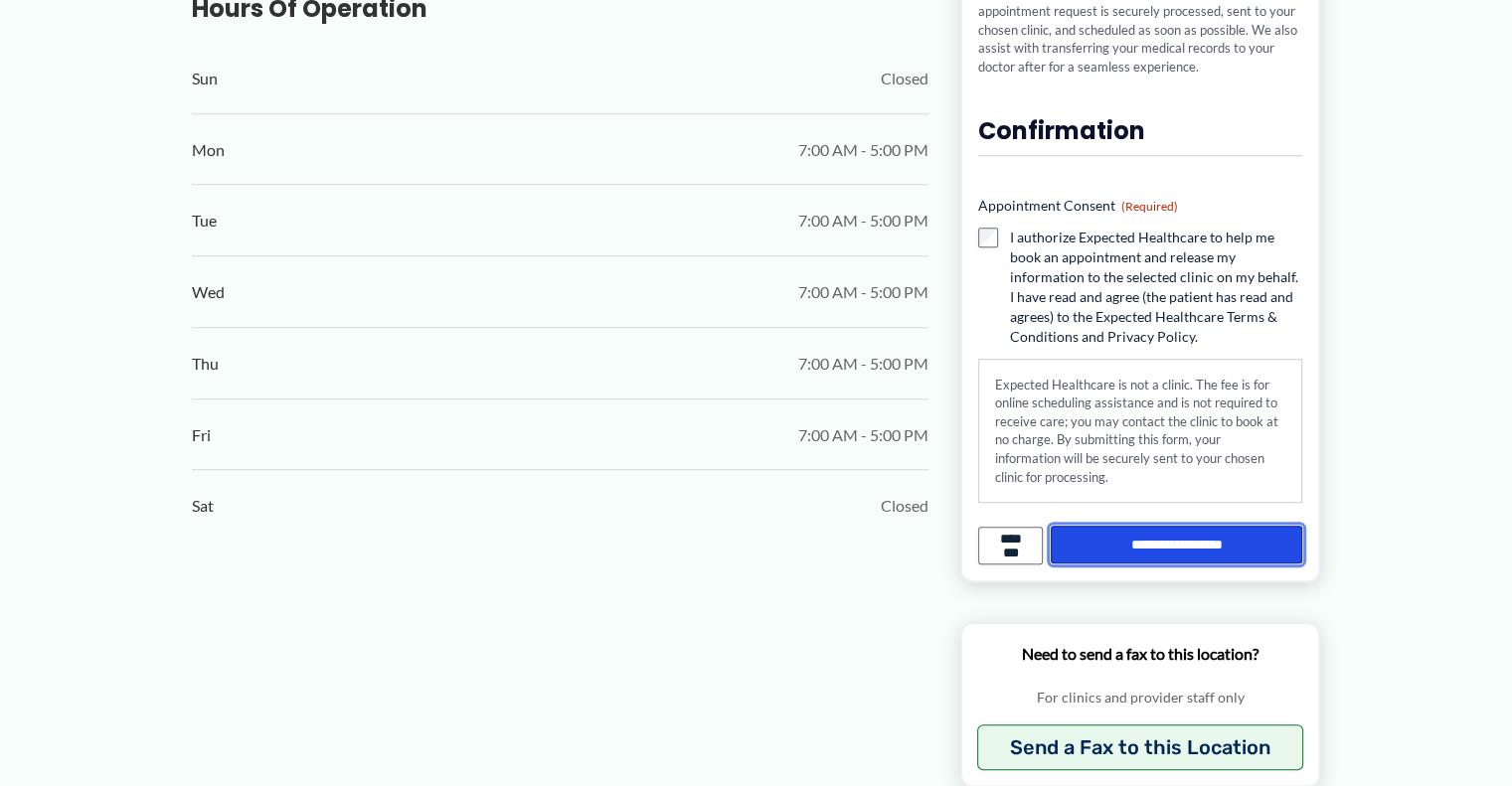 click on "[PHONE]" at bounding box center (1176, 545) 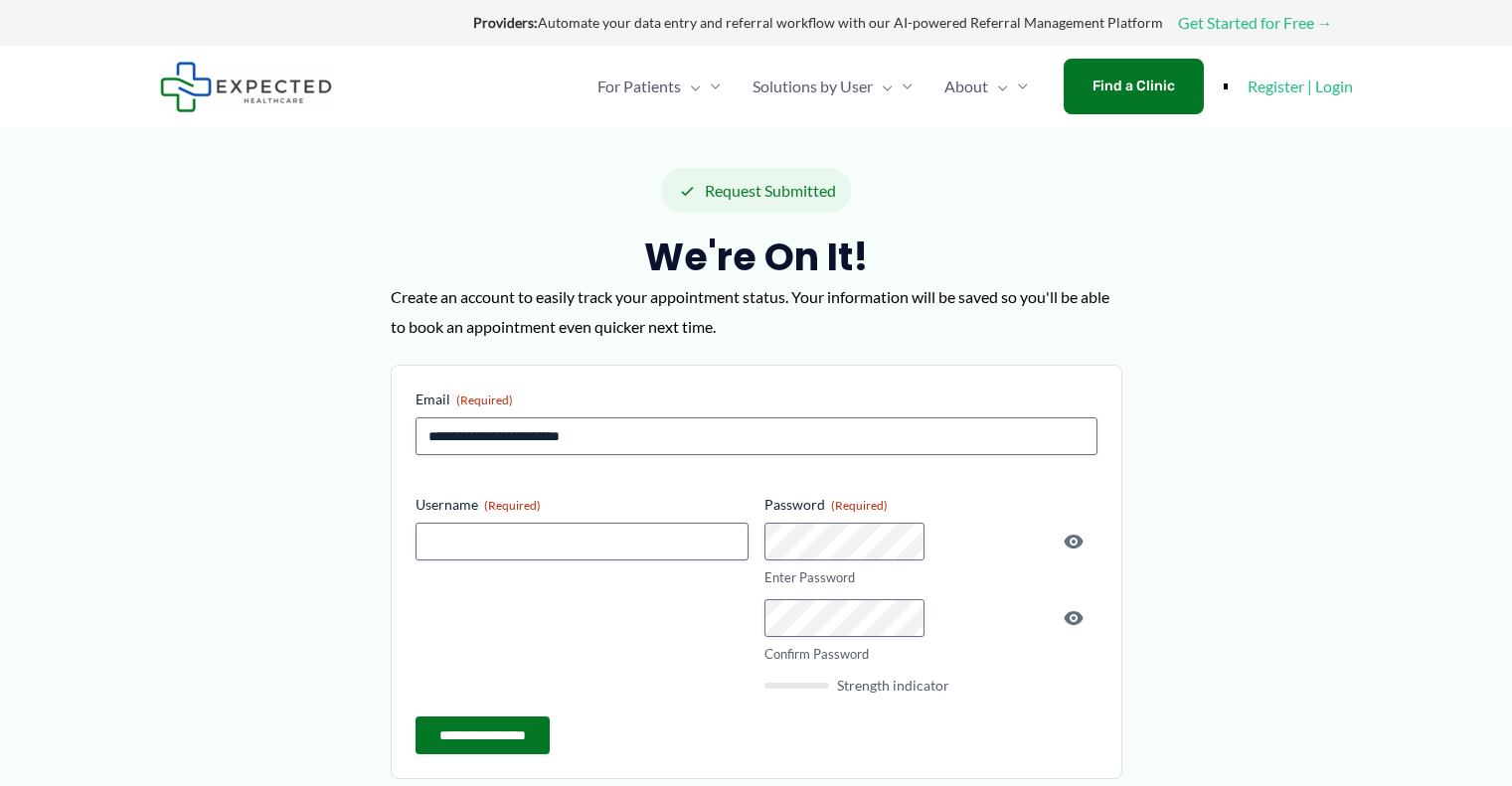 scroll, scrollTop: 0, scrollLeft: 0, axis: both 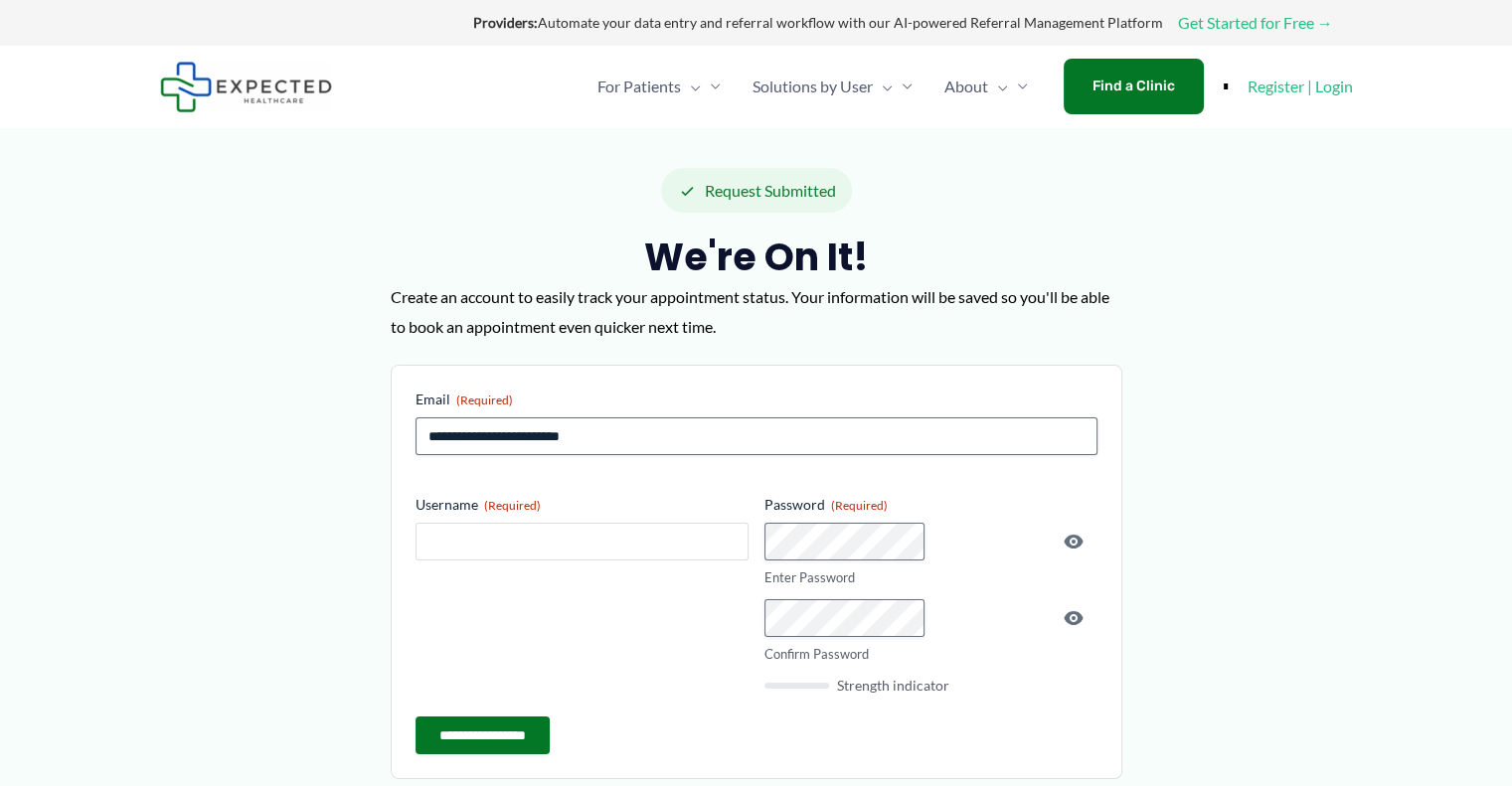 click on "Username (Required)" at bounding box center [582, 542] 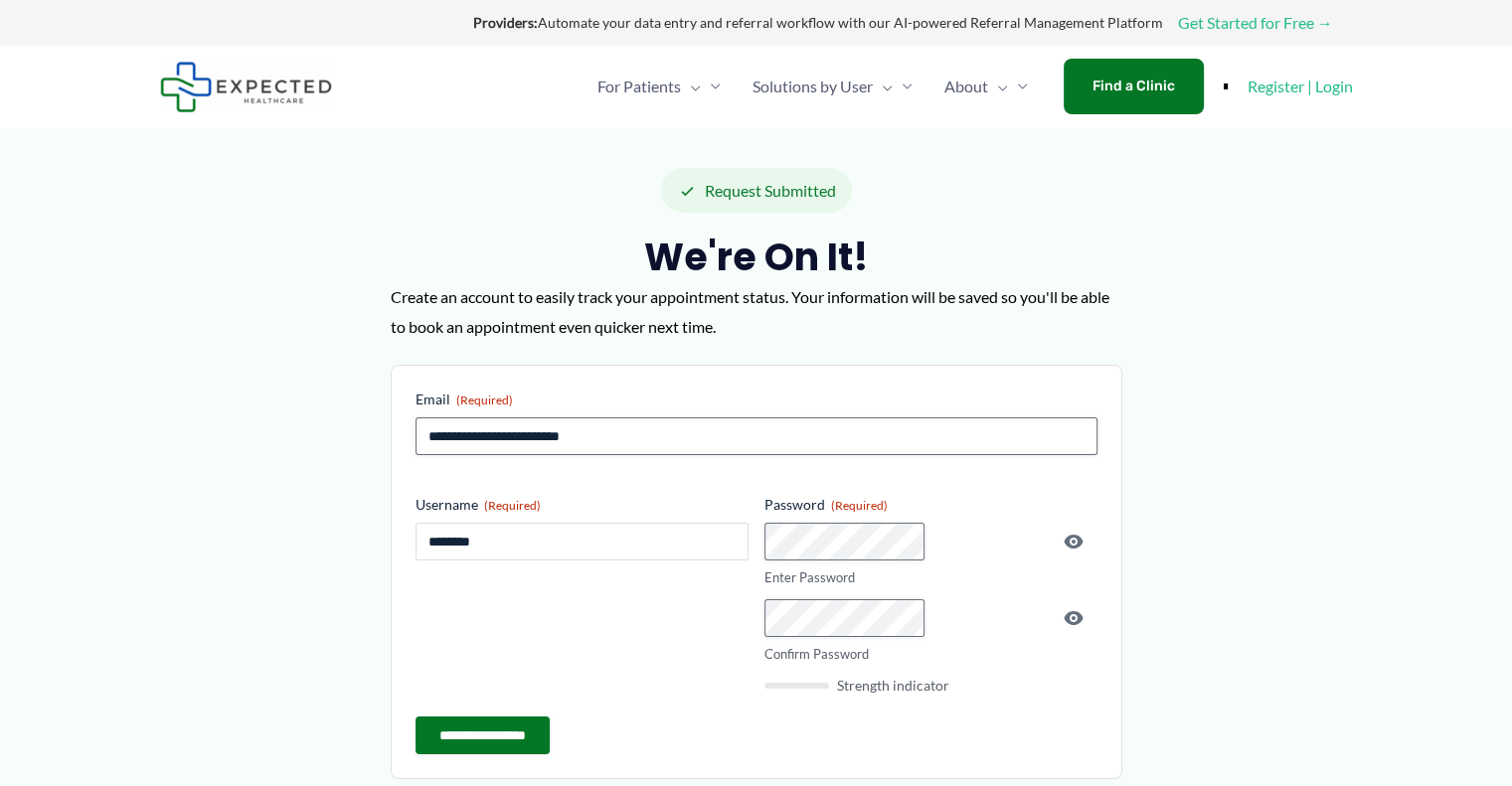 type on "********" 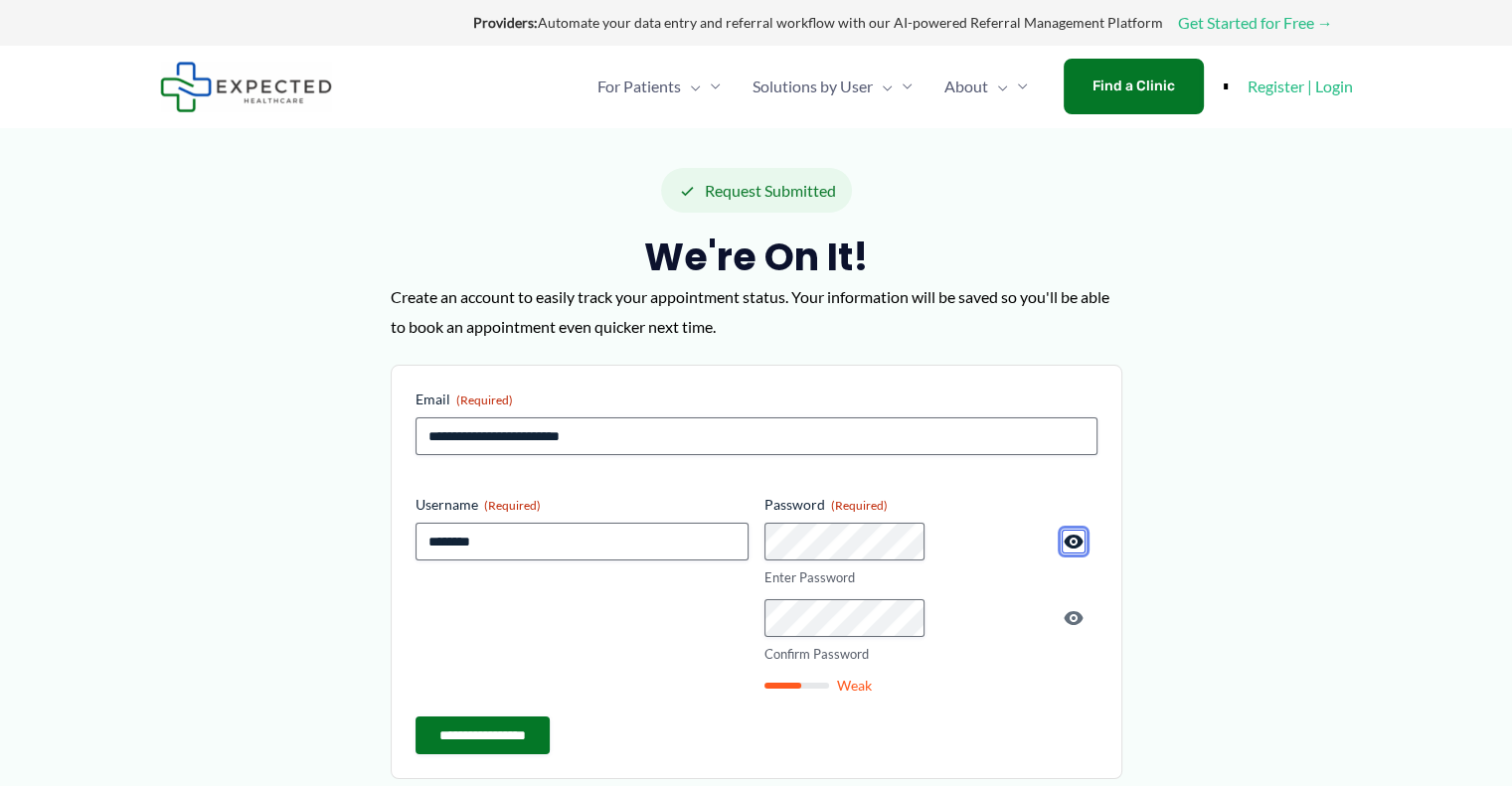 type 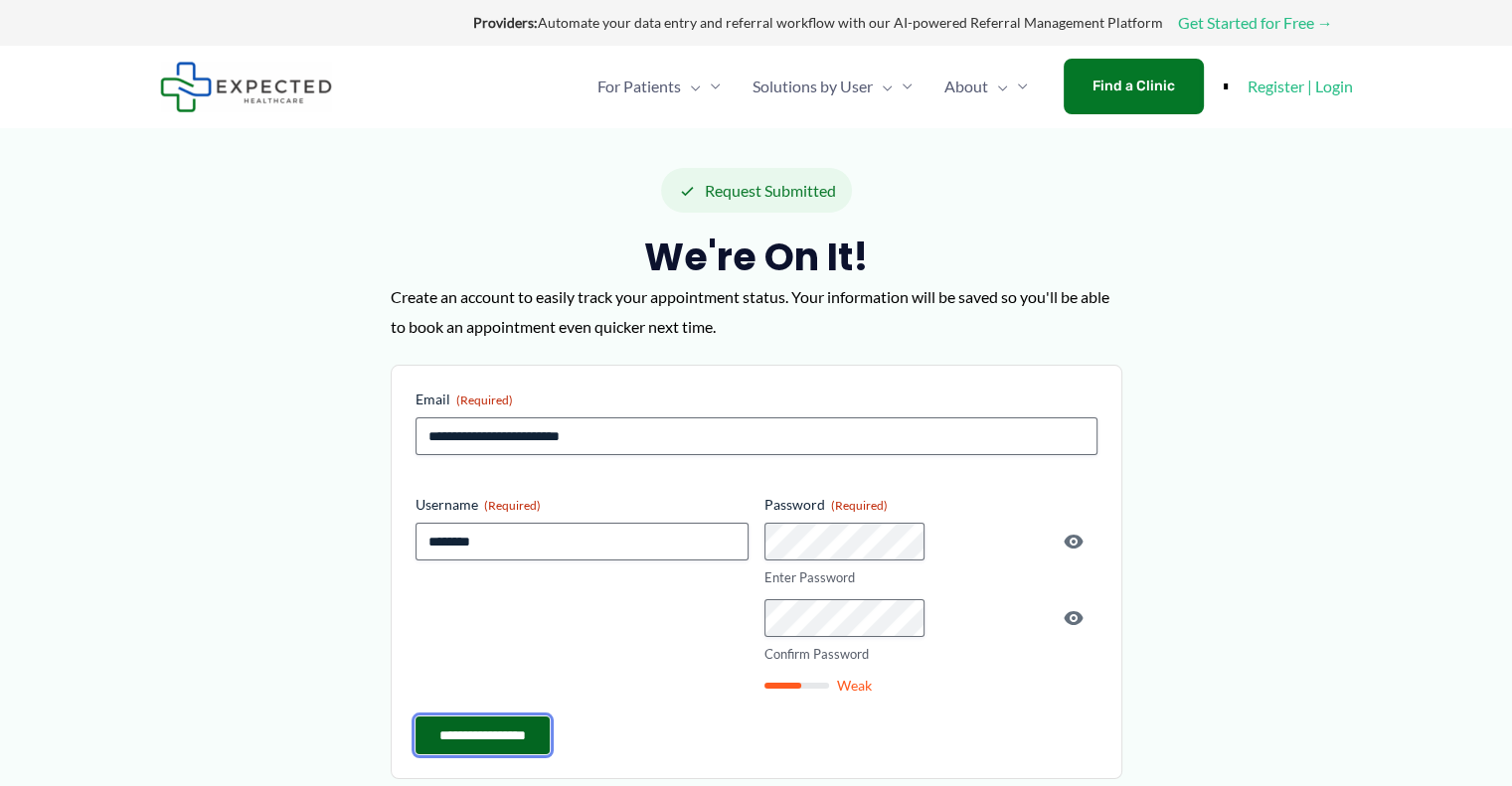 click on "**********" at bounding box center [482, 735] 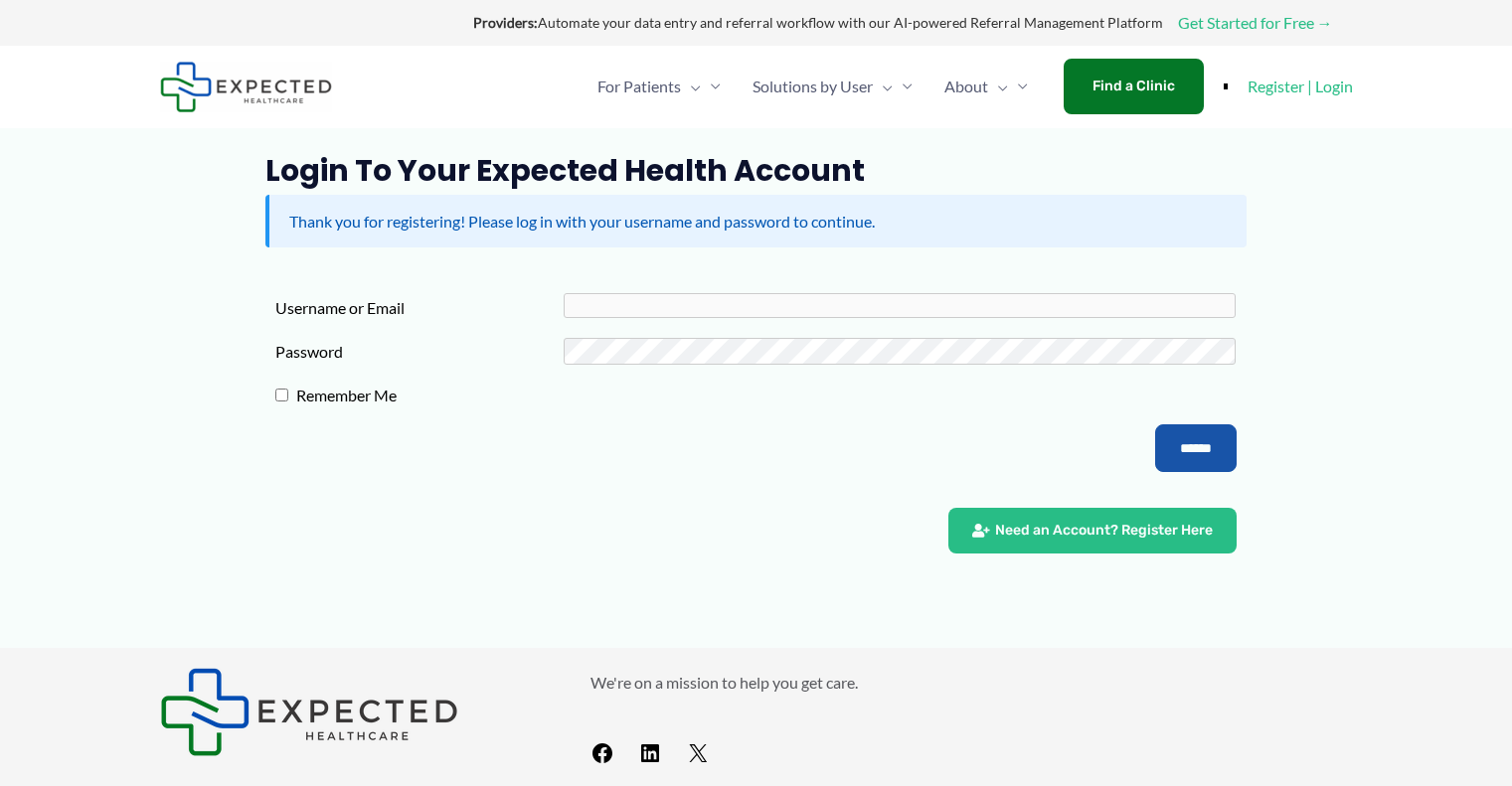 scroll, scrollTop: 0, scrollLeft: 0, axis: both 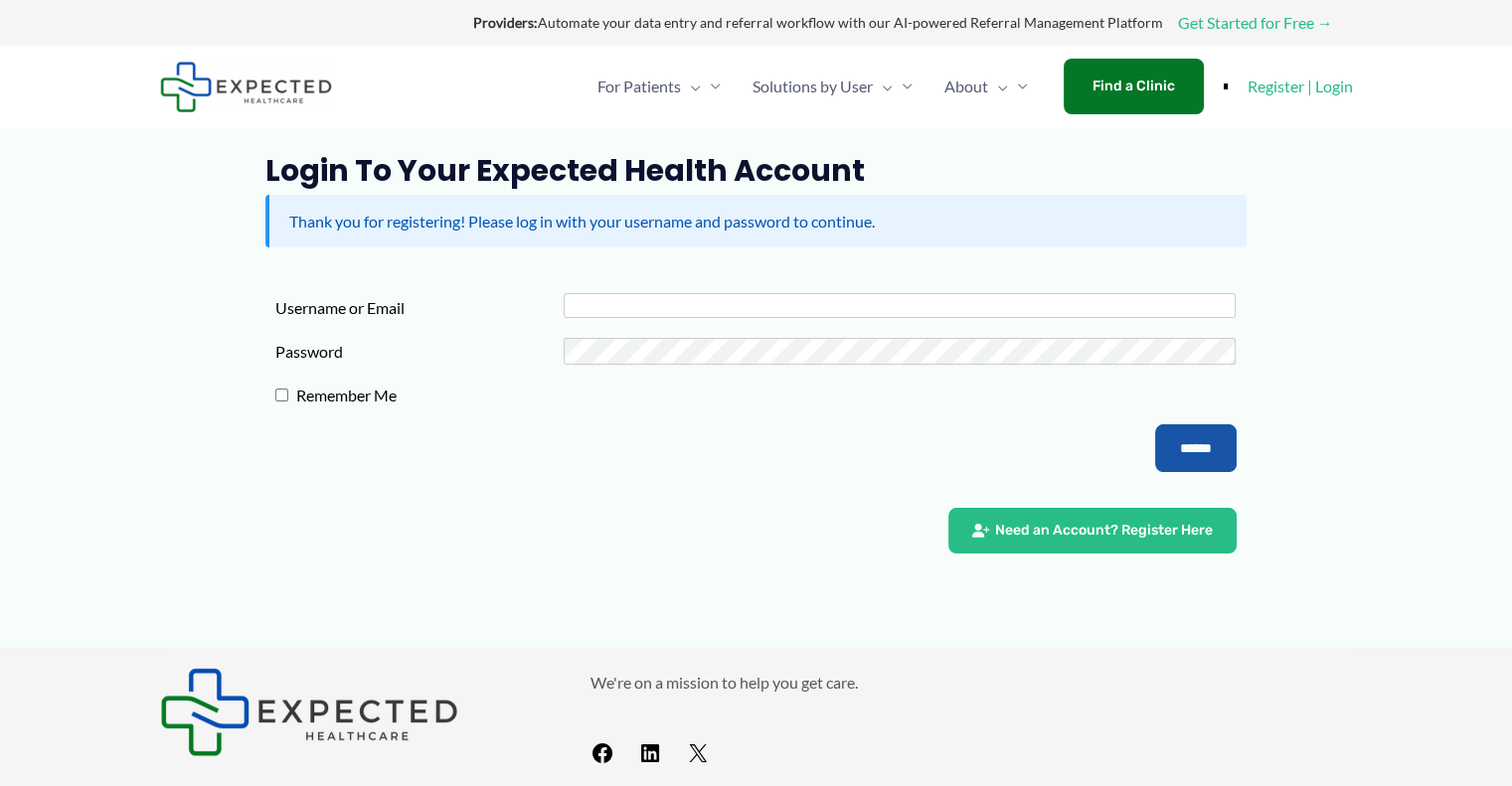 type on "********" 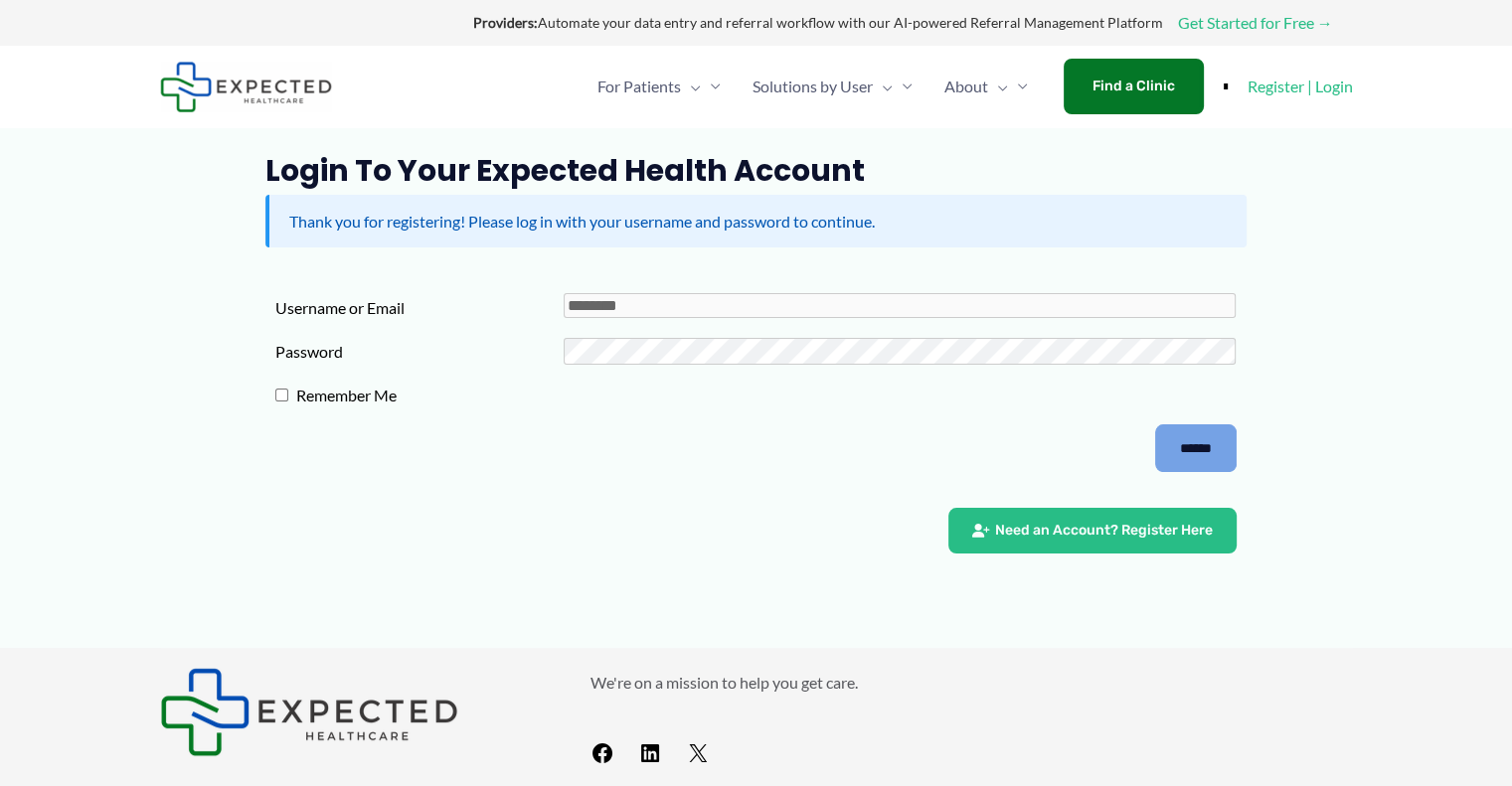click on "******" at bounding box center (1196, 448) 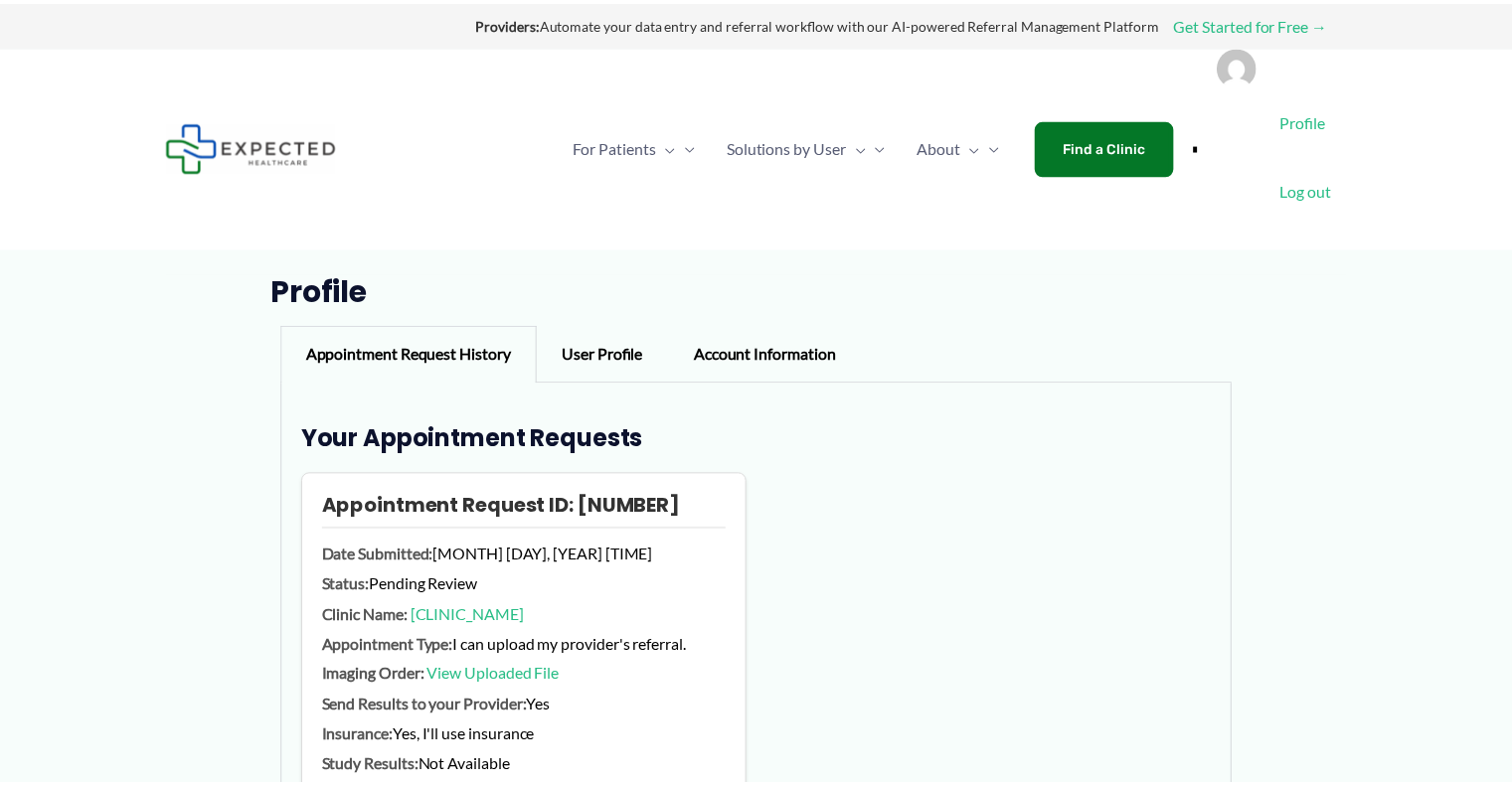 scroll, scrollTop: 0, scrollLeft: 0, axis: both 